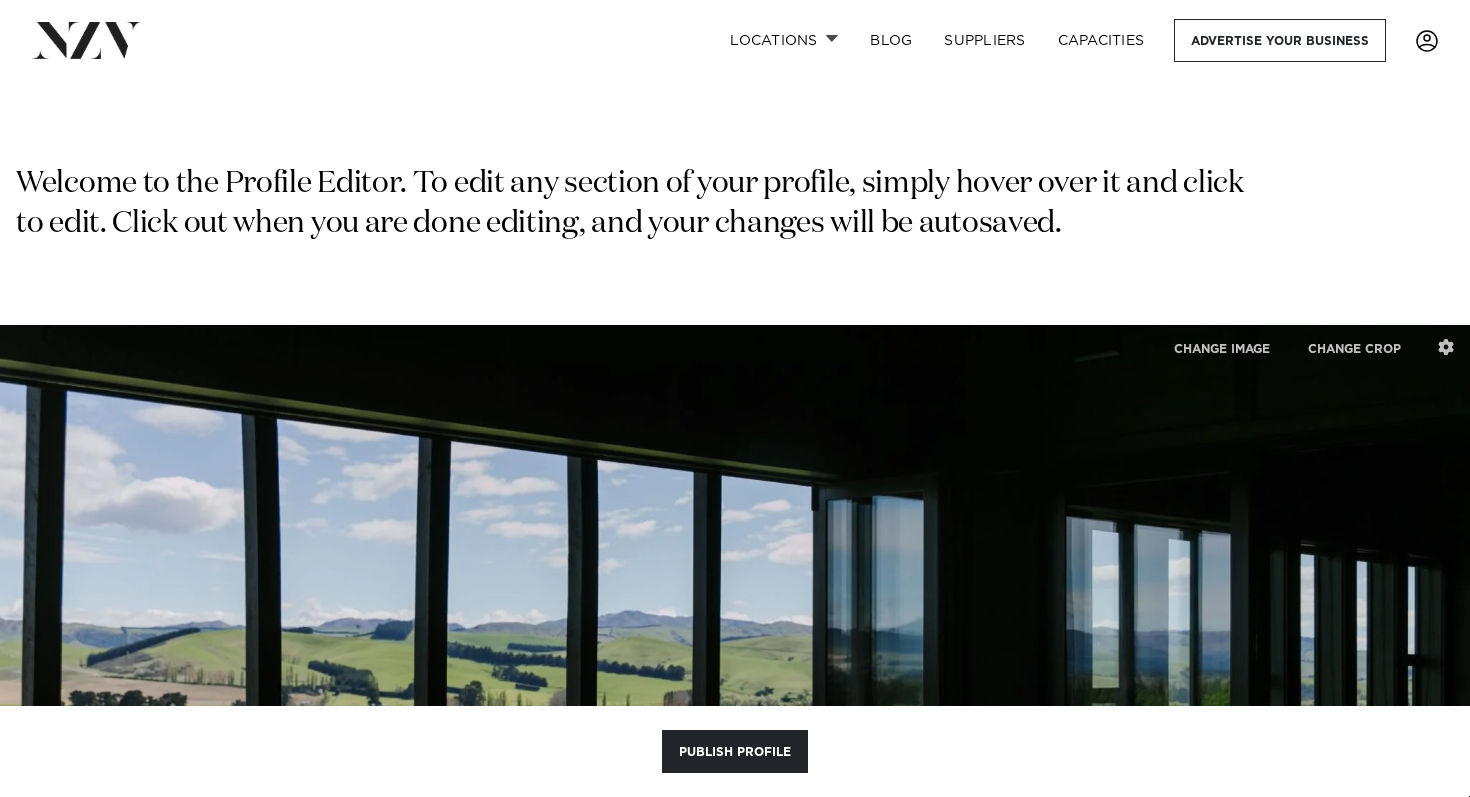 scroll, scrollTop: 422, scrollLeft: 0, axis: vertical 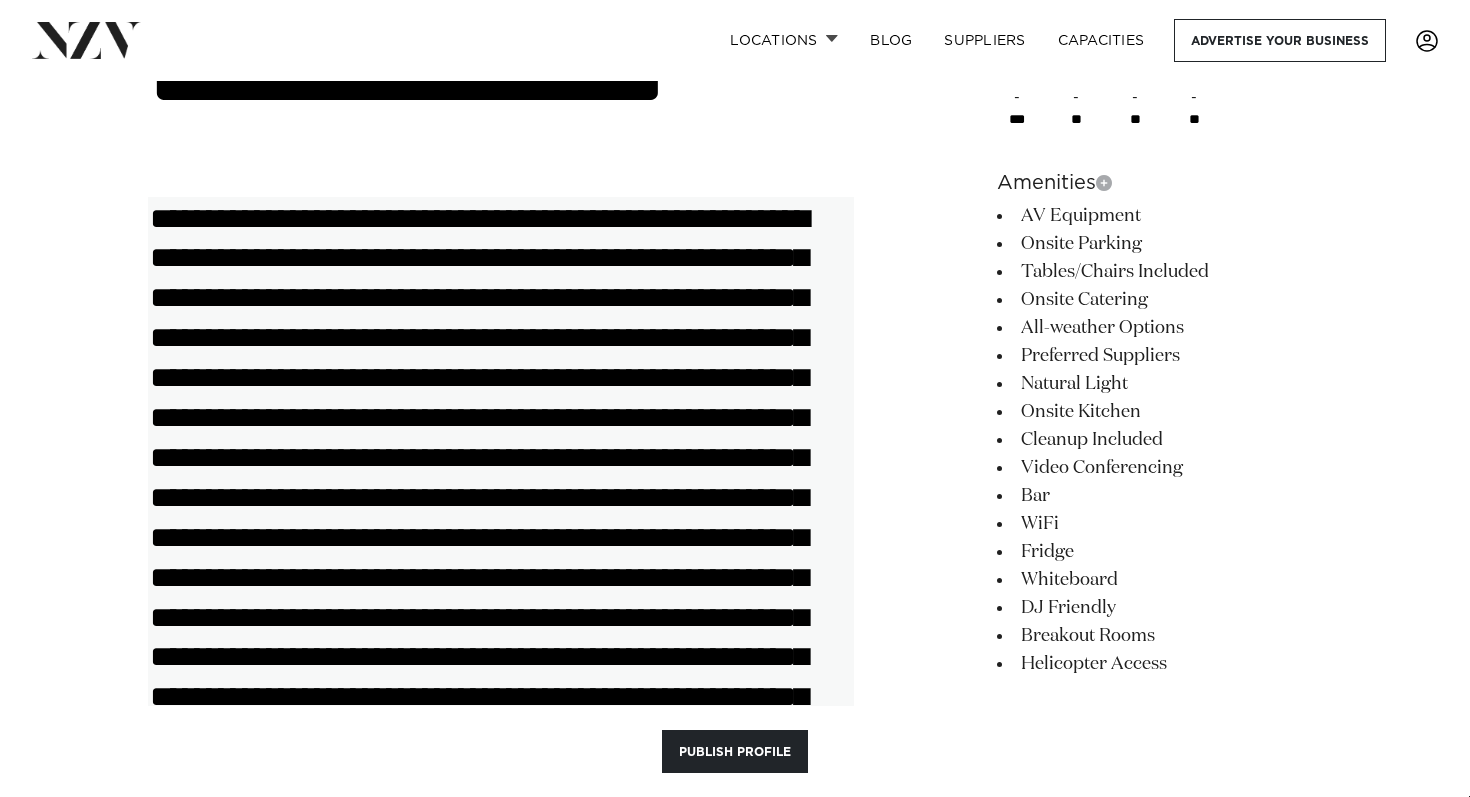 click on "**********" at bounding box center [501, 517] 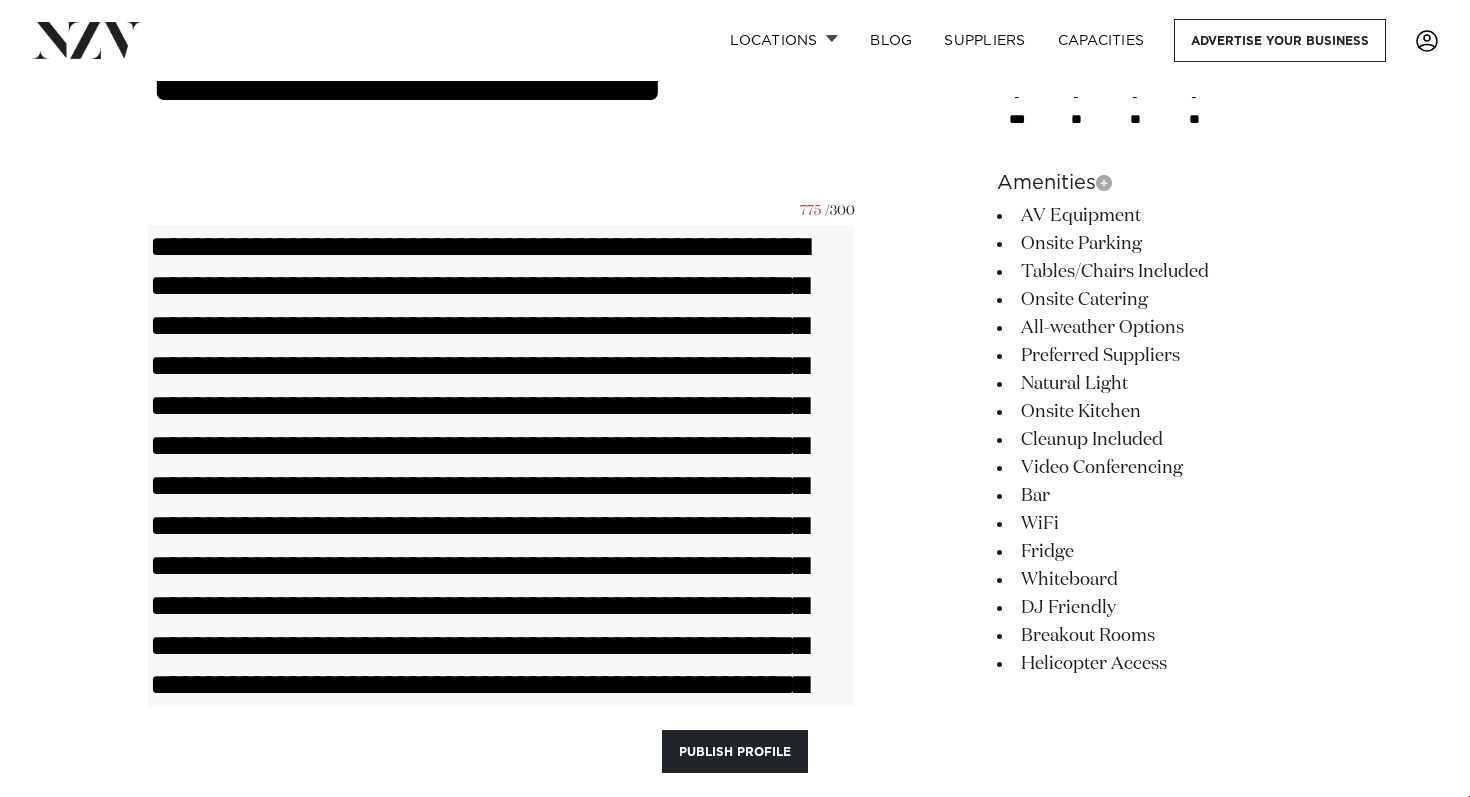 drag, startPoint x: 820, startPoint y: 282, endPoint x: 761, endPoint y: 282, distance: 59 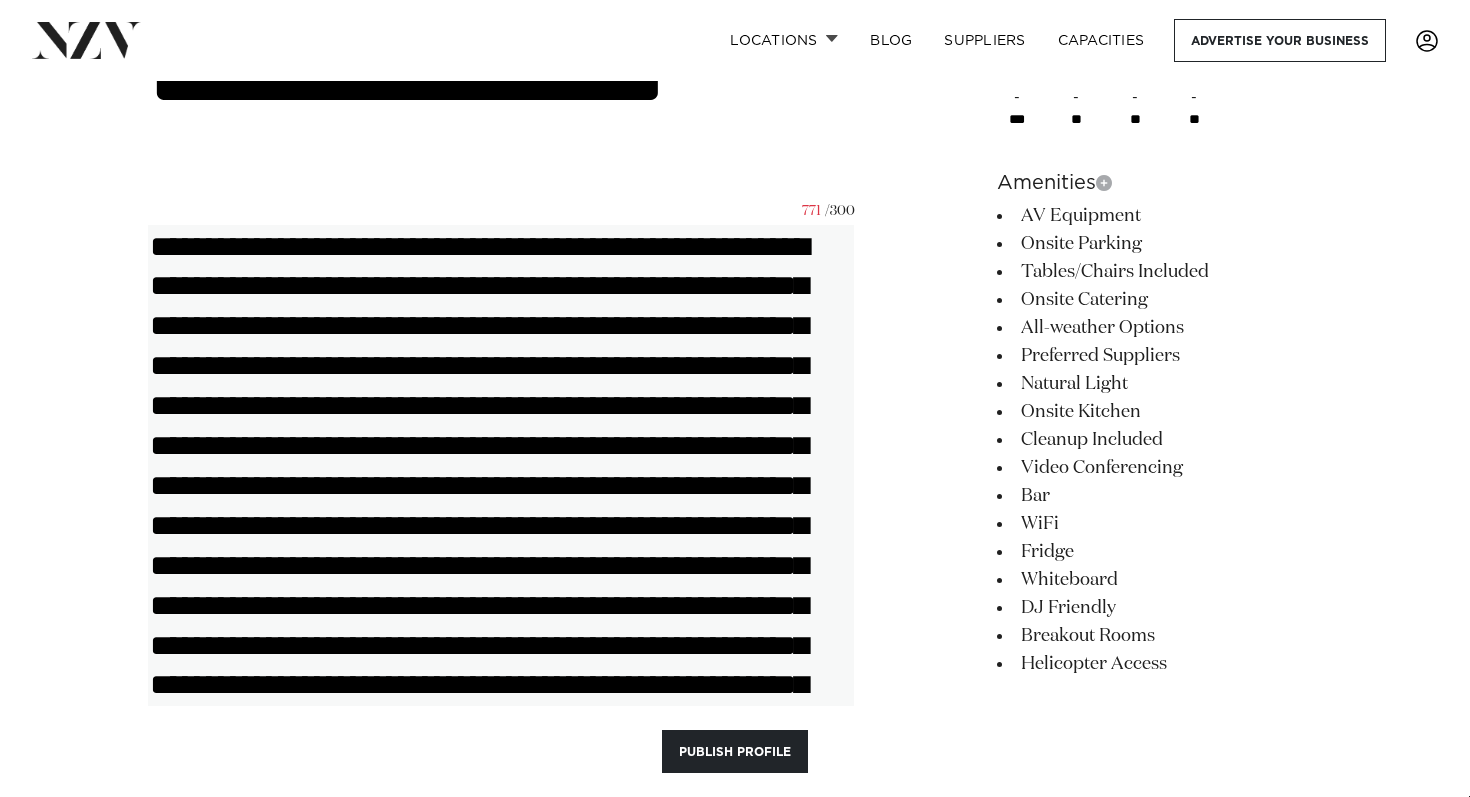 click on "**********" at bounding box center (501, 545) 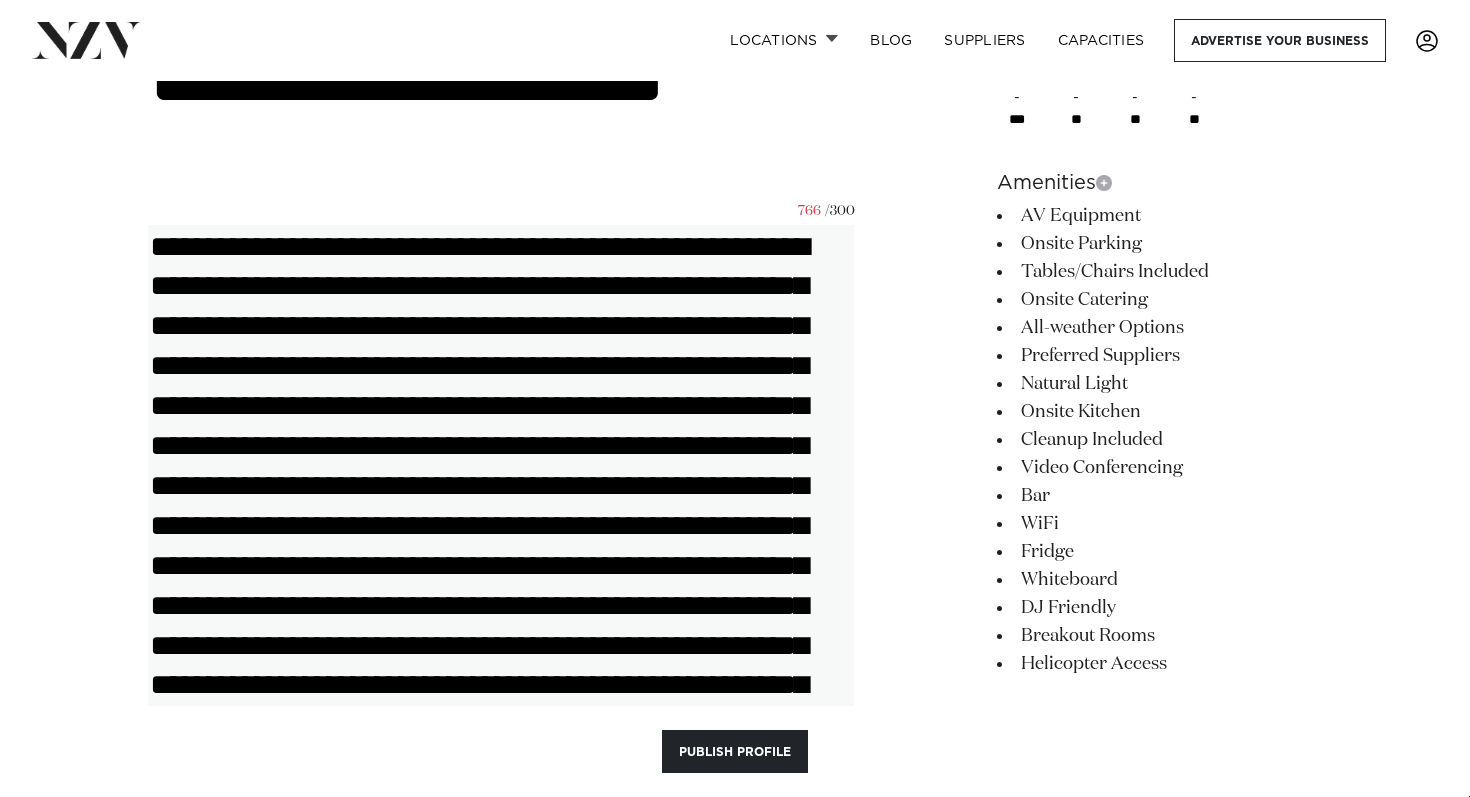 click on "**********" at bounding box center (501, 545) 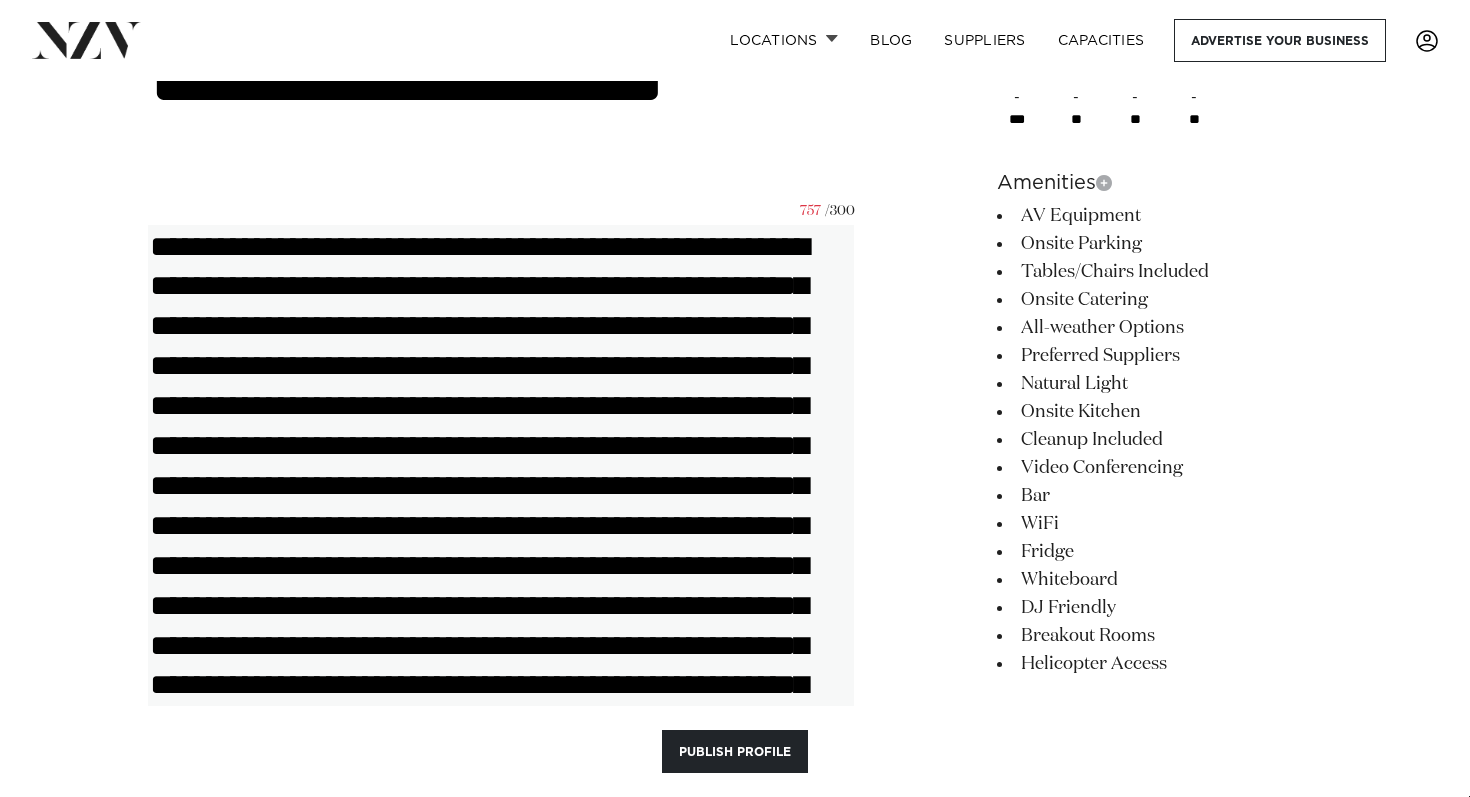 click on "**********" at bounding box center [501, 545] 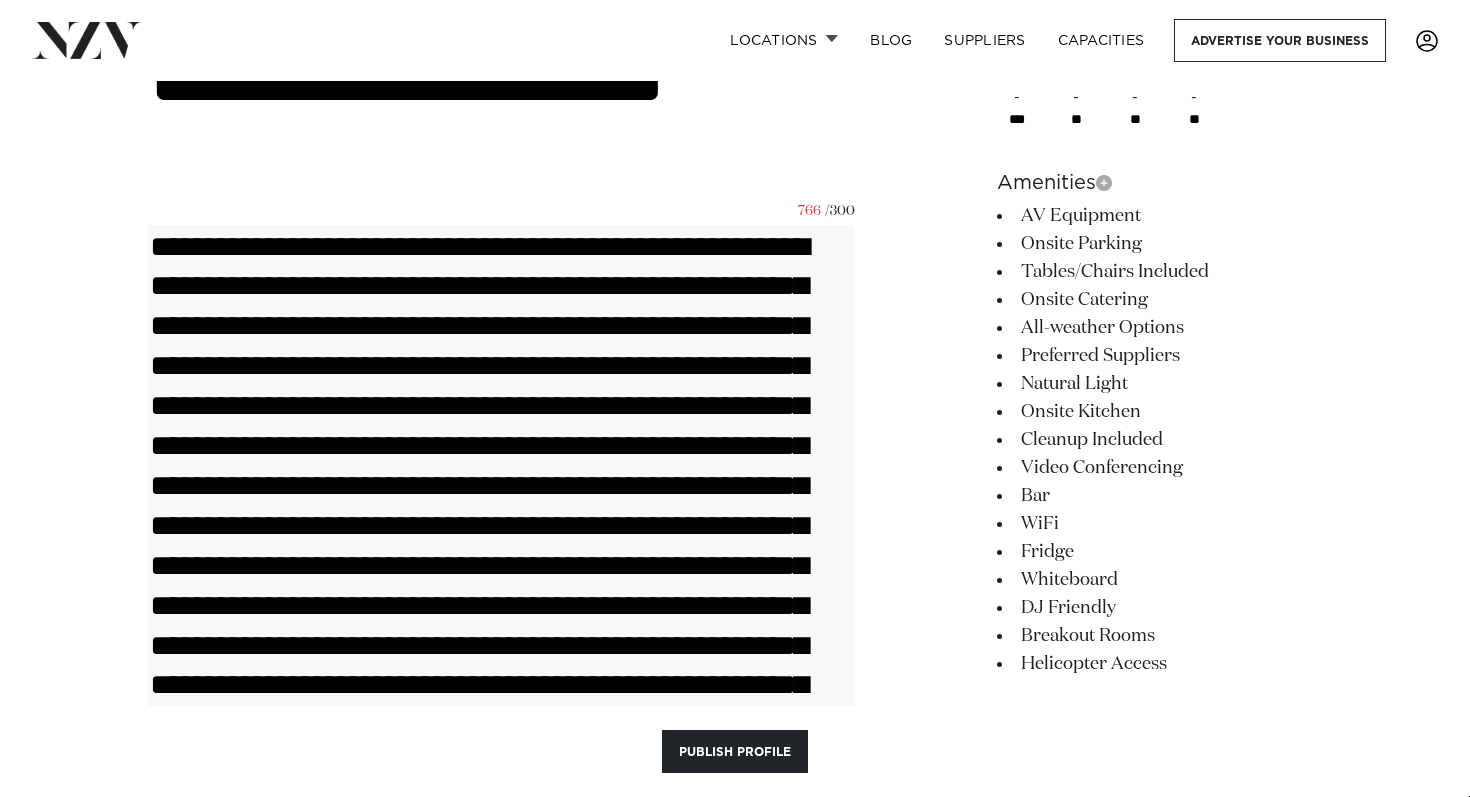 click on "**********" at bounding box center (501, 545) 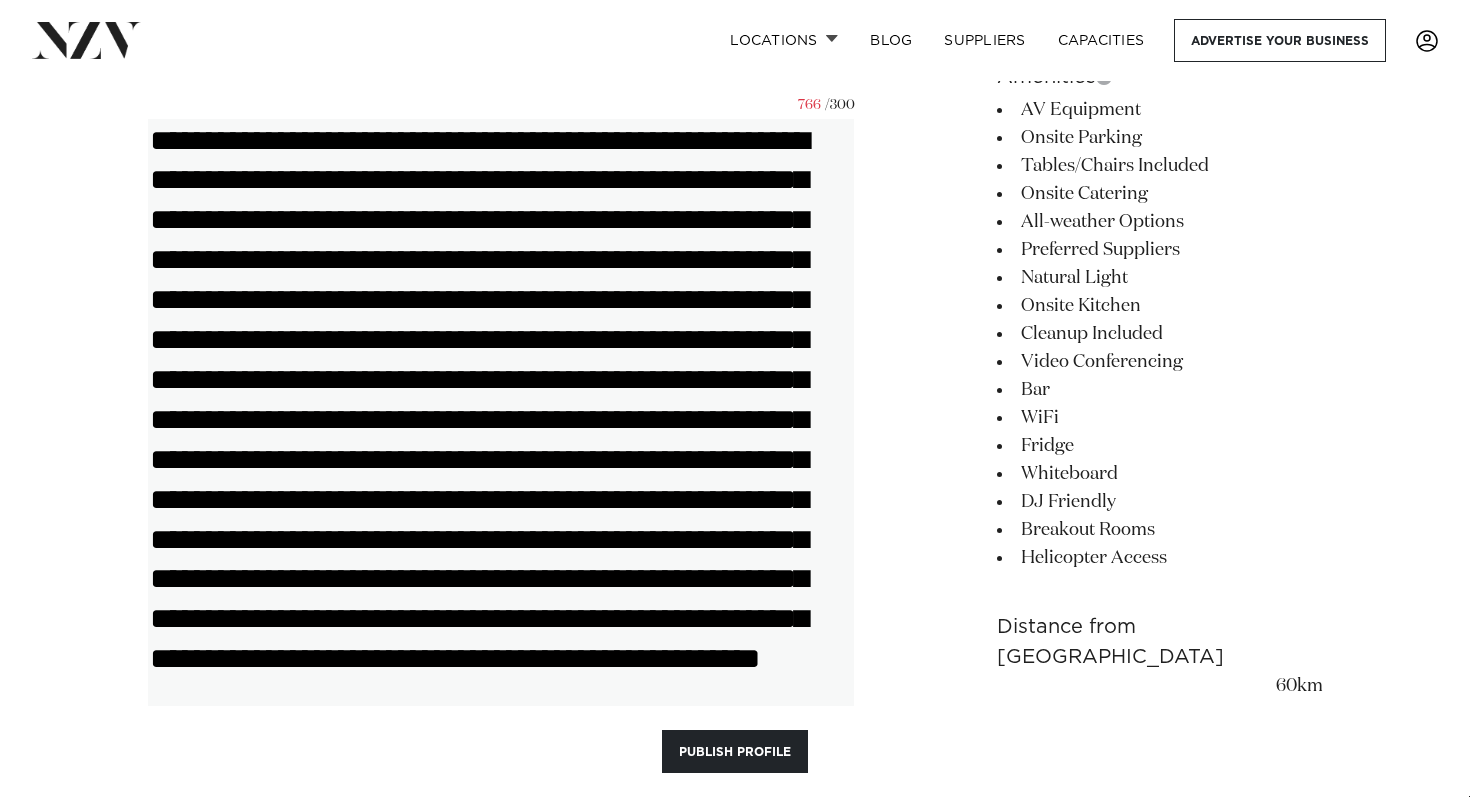 scroll, scrollTop: 1224, scrollLeft: 0, axis: vertical 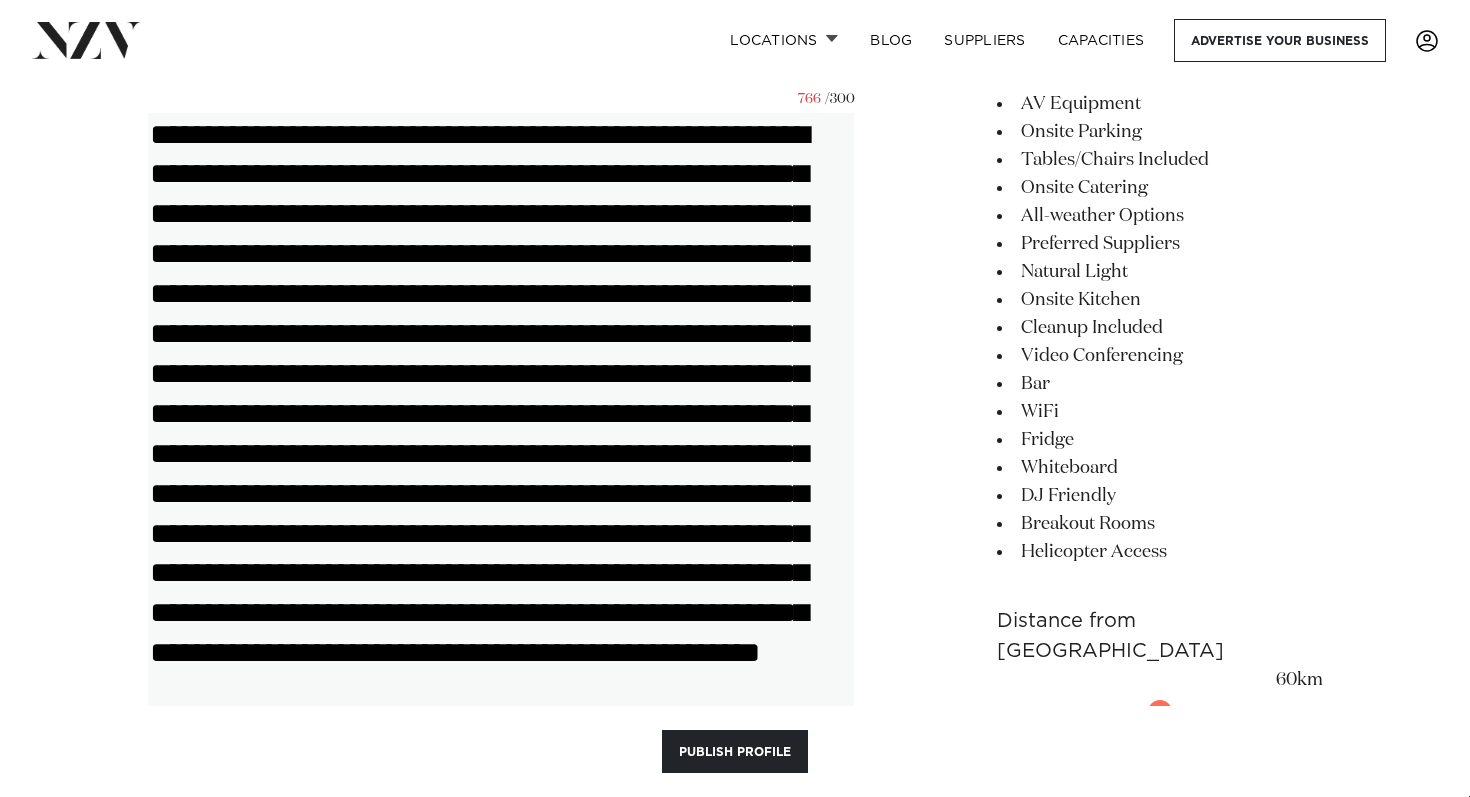click on "**********" at bounding box center [501, 433] 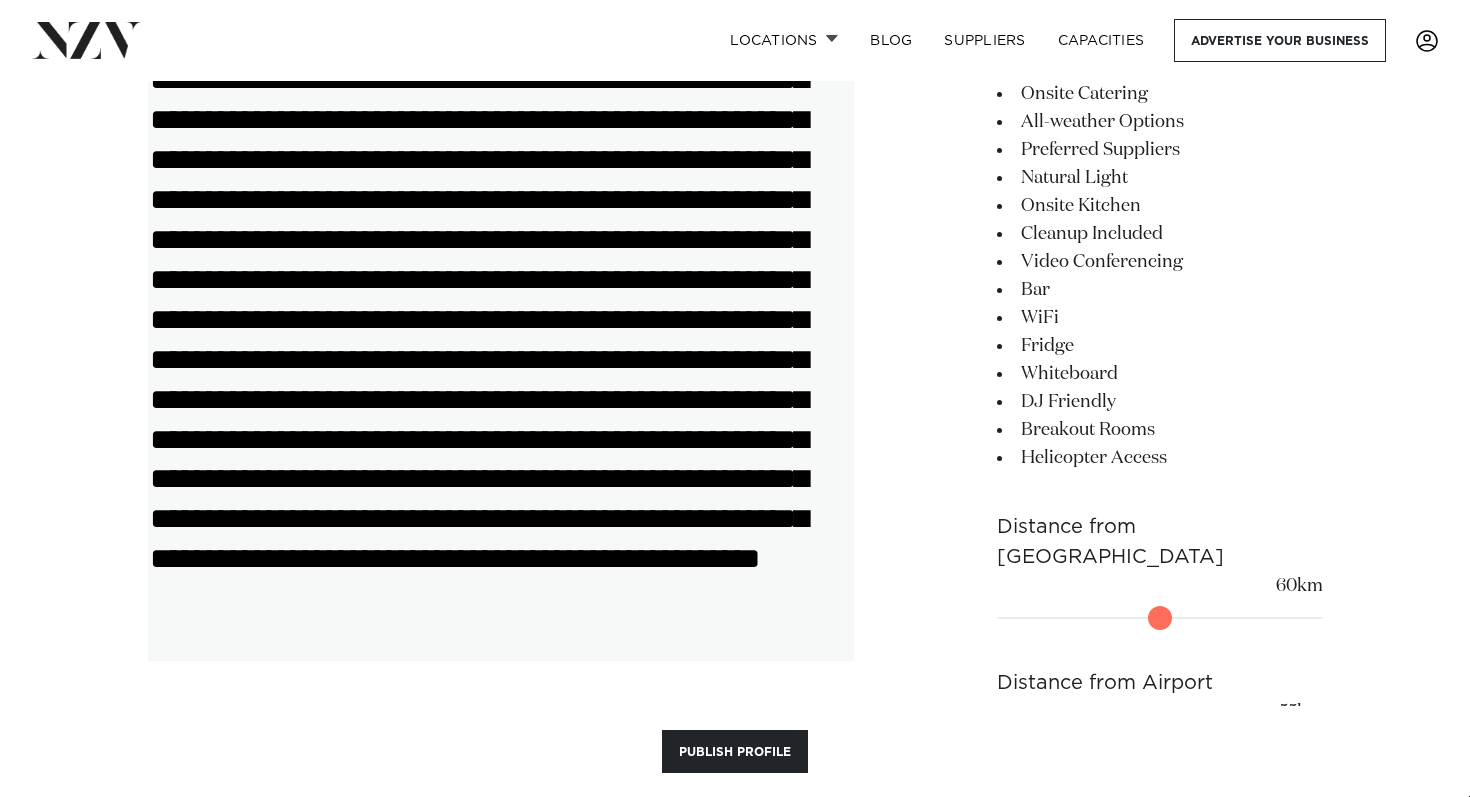 scroll, scrollTop: 1323, scrollLeft: 0, axis: vertical 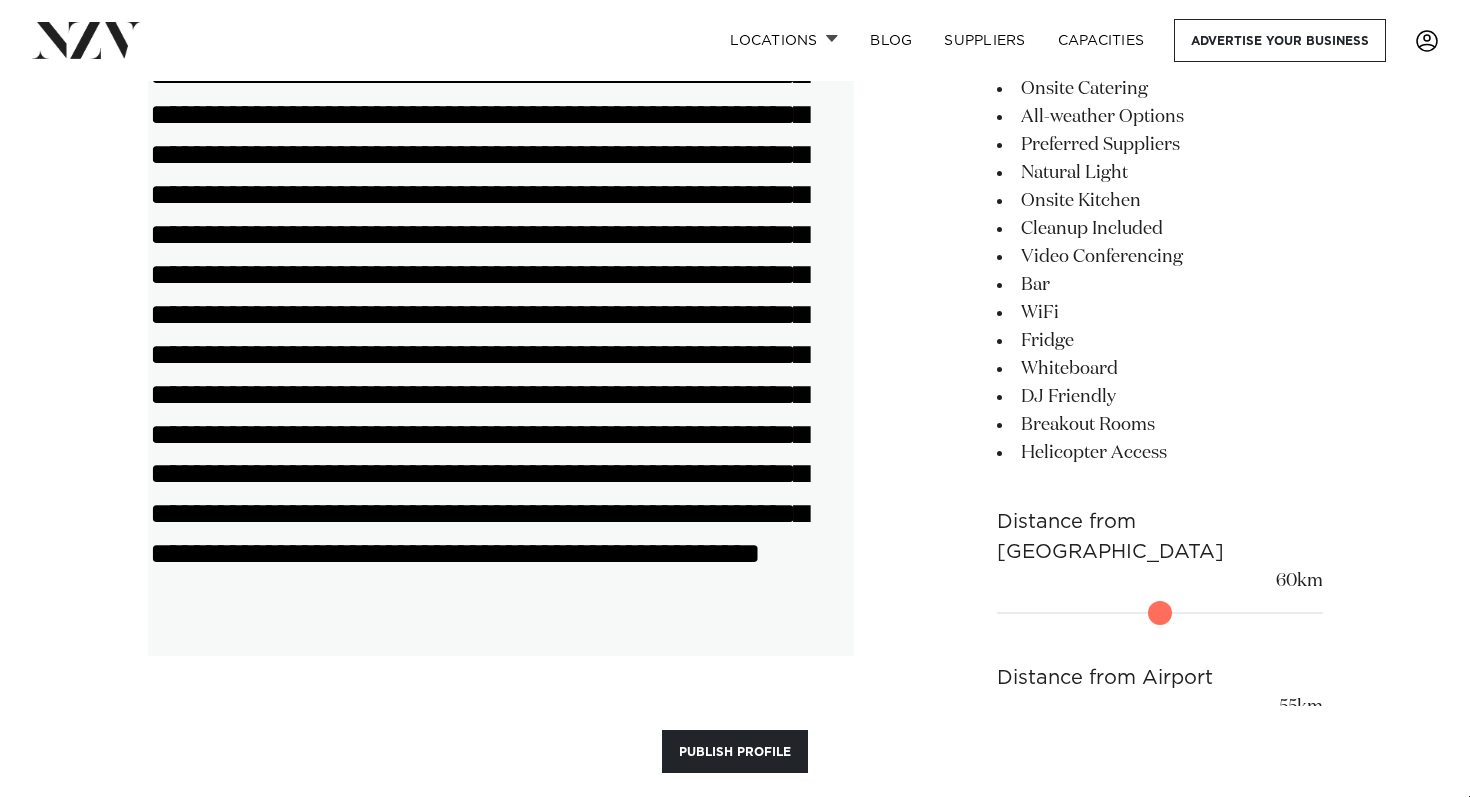 click on "**********" at bounding box center (501, 334) 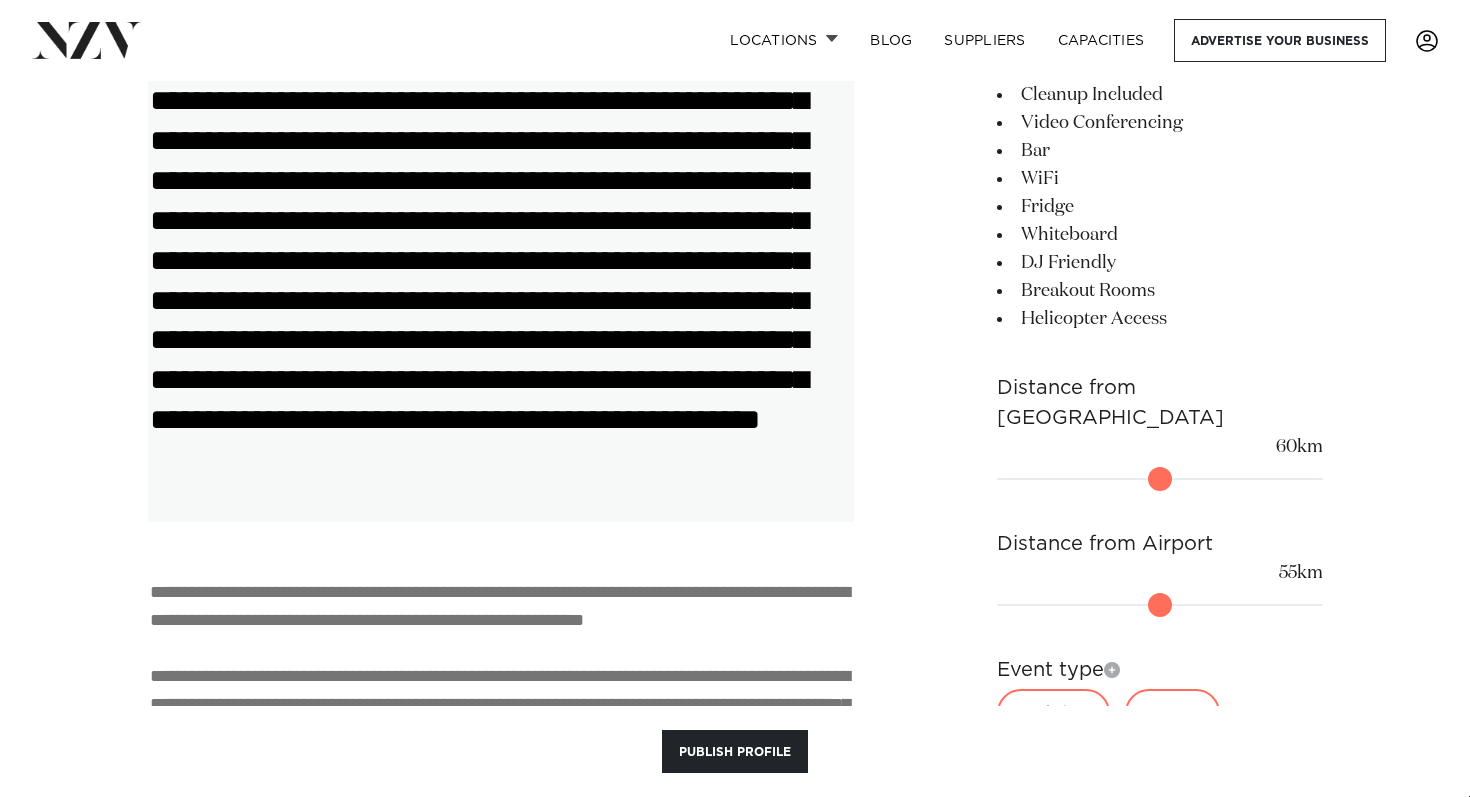 scroll, scrollTop: 1459, scrollLeft: 0, axis: vertical 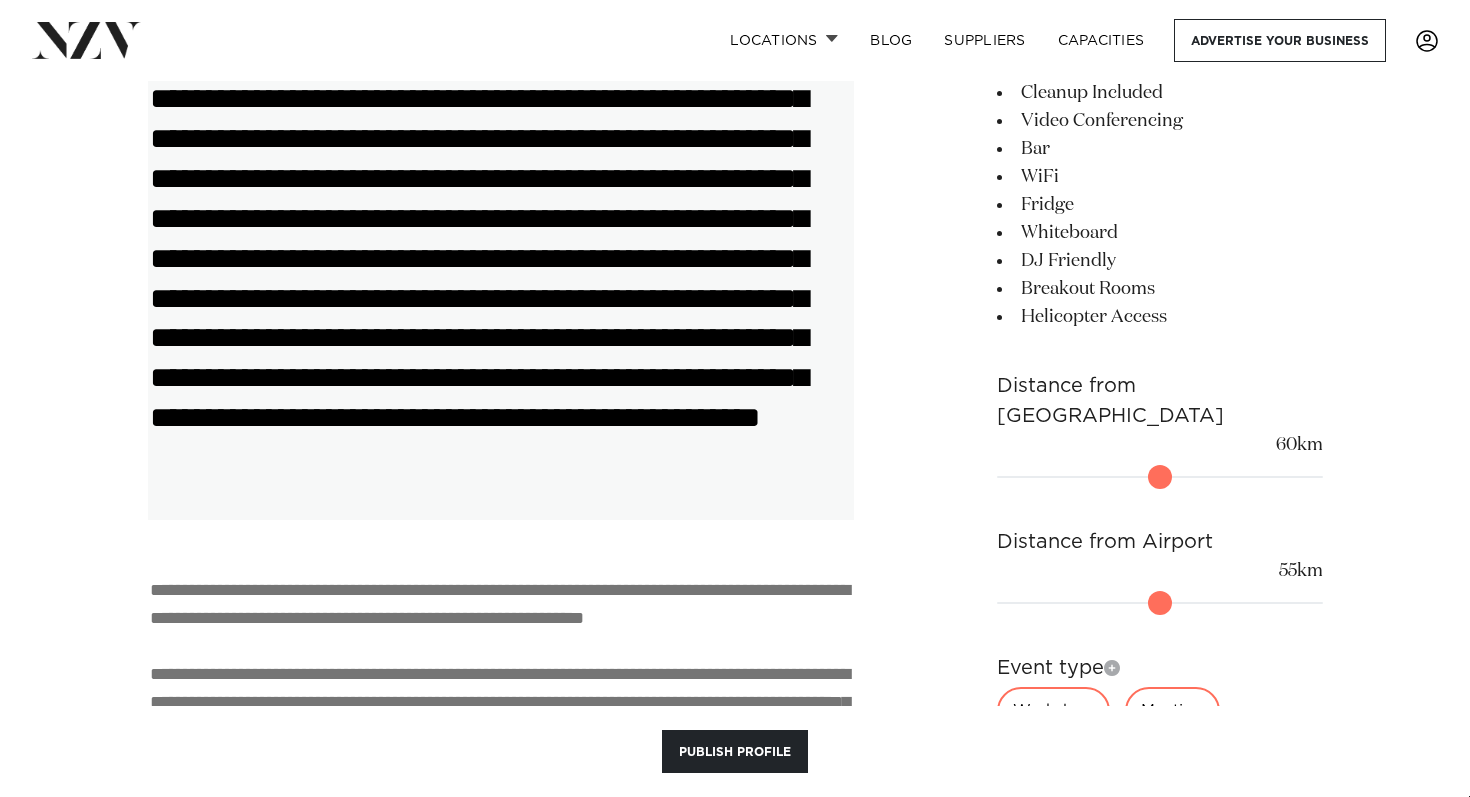 drag, startPoint x: 680, startPoint y: 176, endPoint x: 729, endPoint y: 500, distance: 327.6843 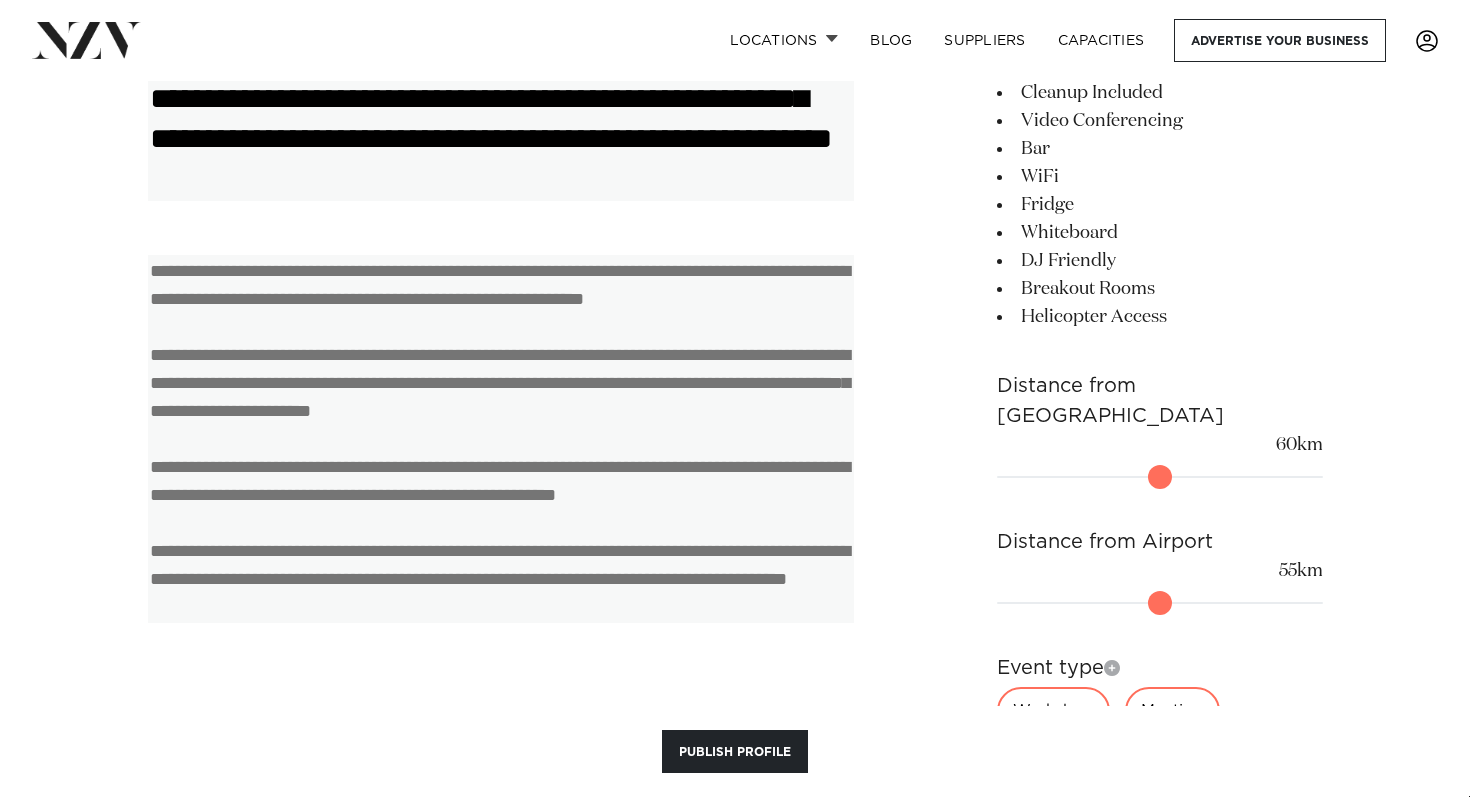 type on "**********" 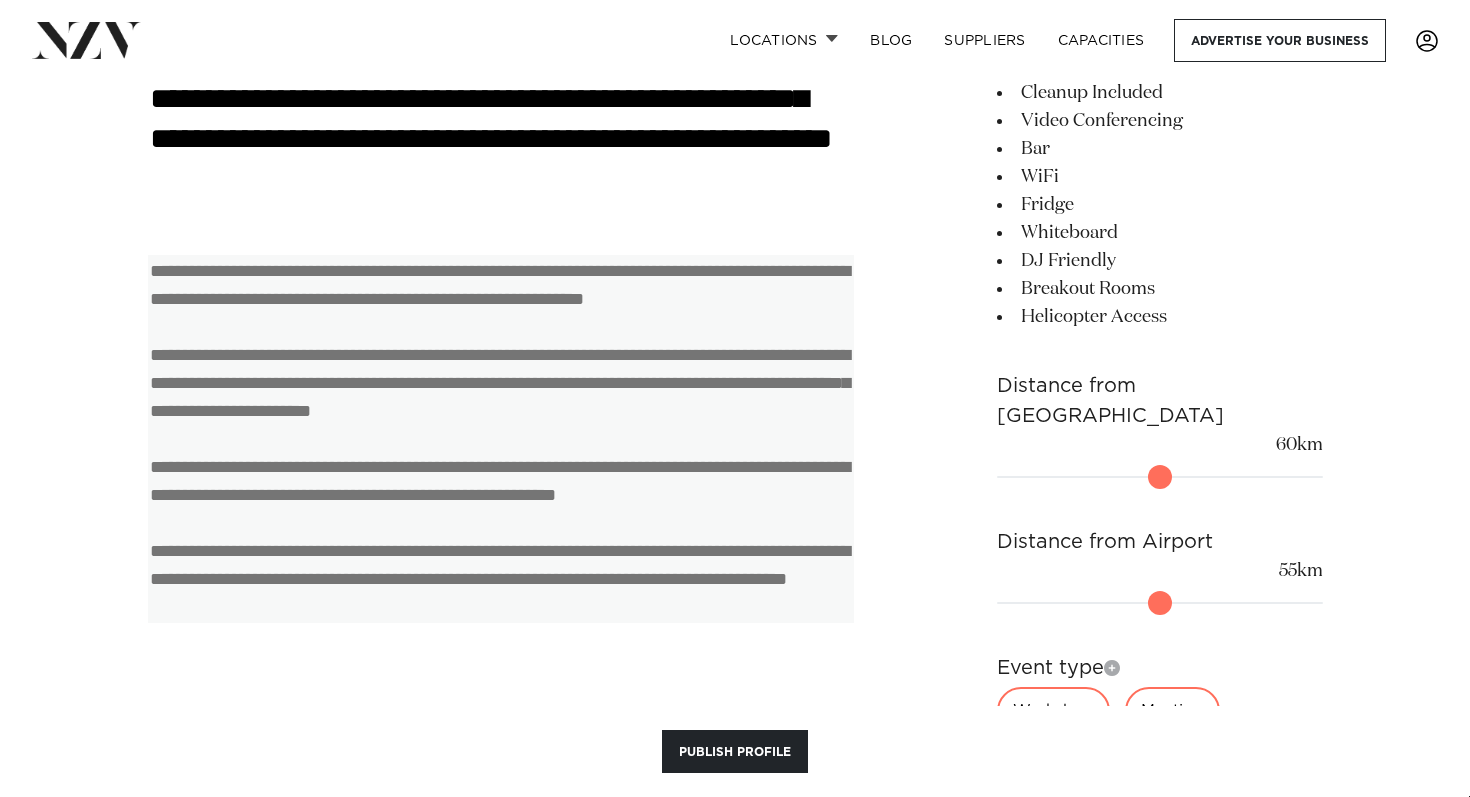 click at bounding box center [501, 438] 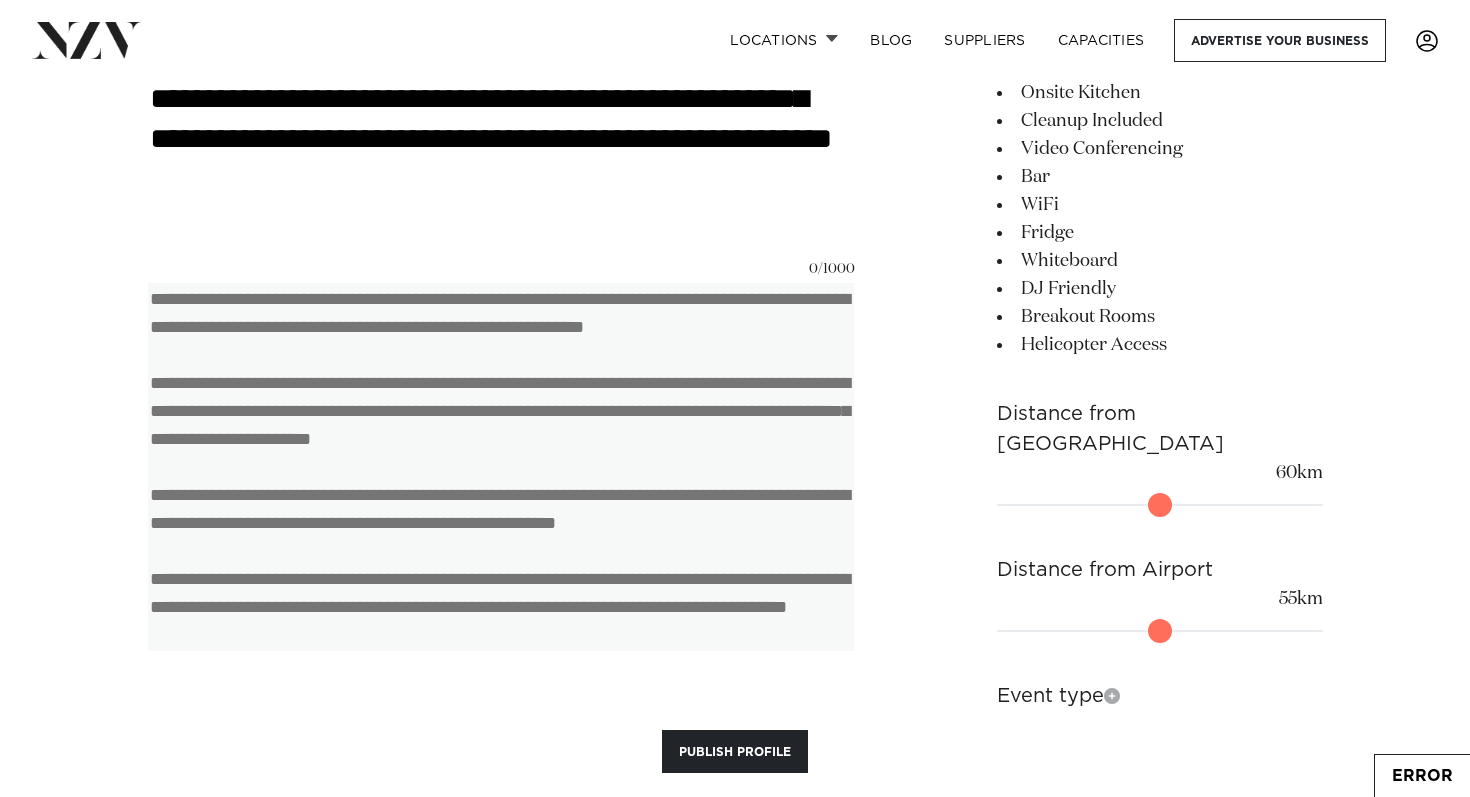 paste on "**********" 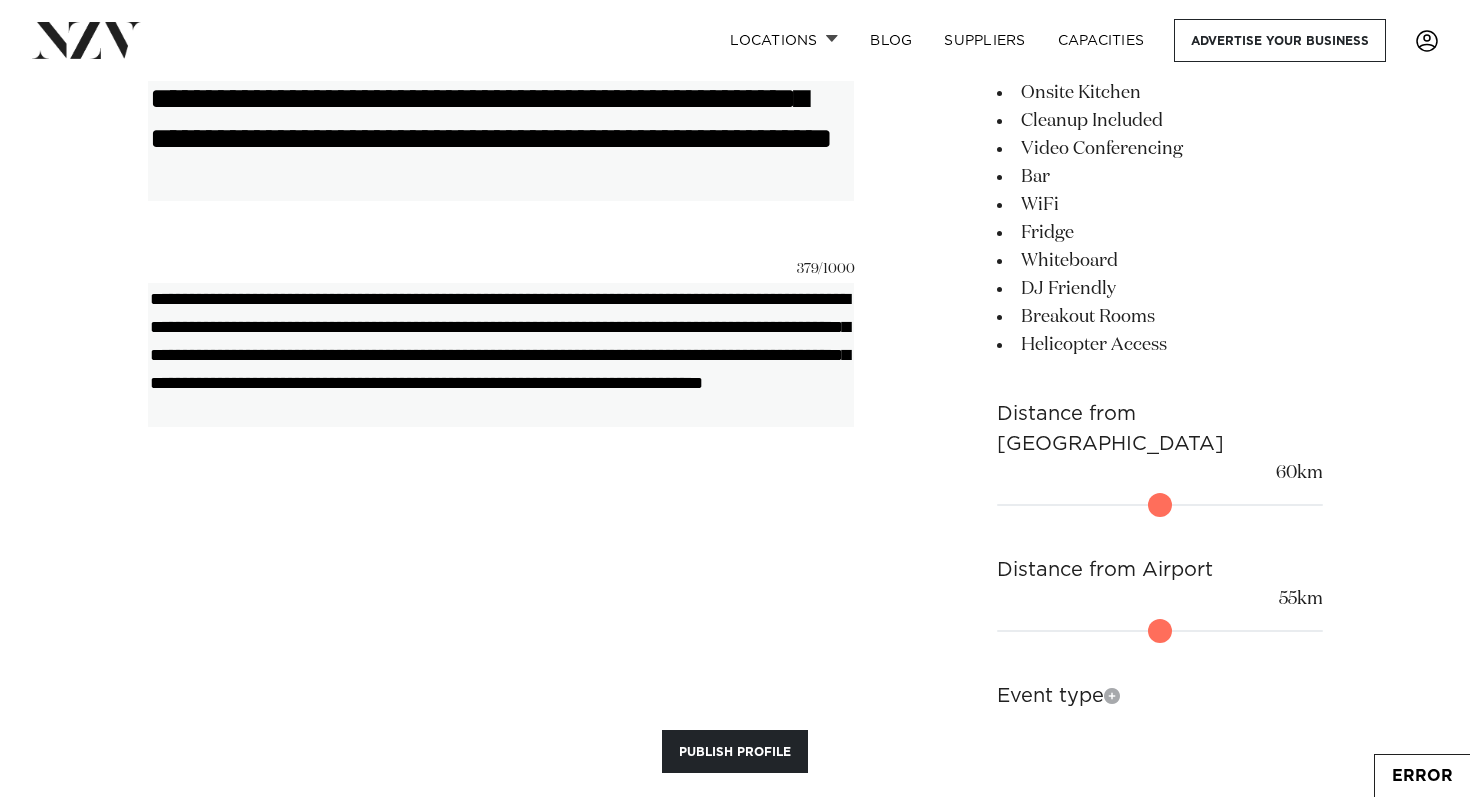 type on "**********" 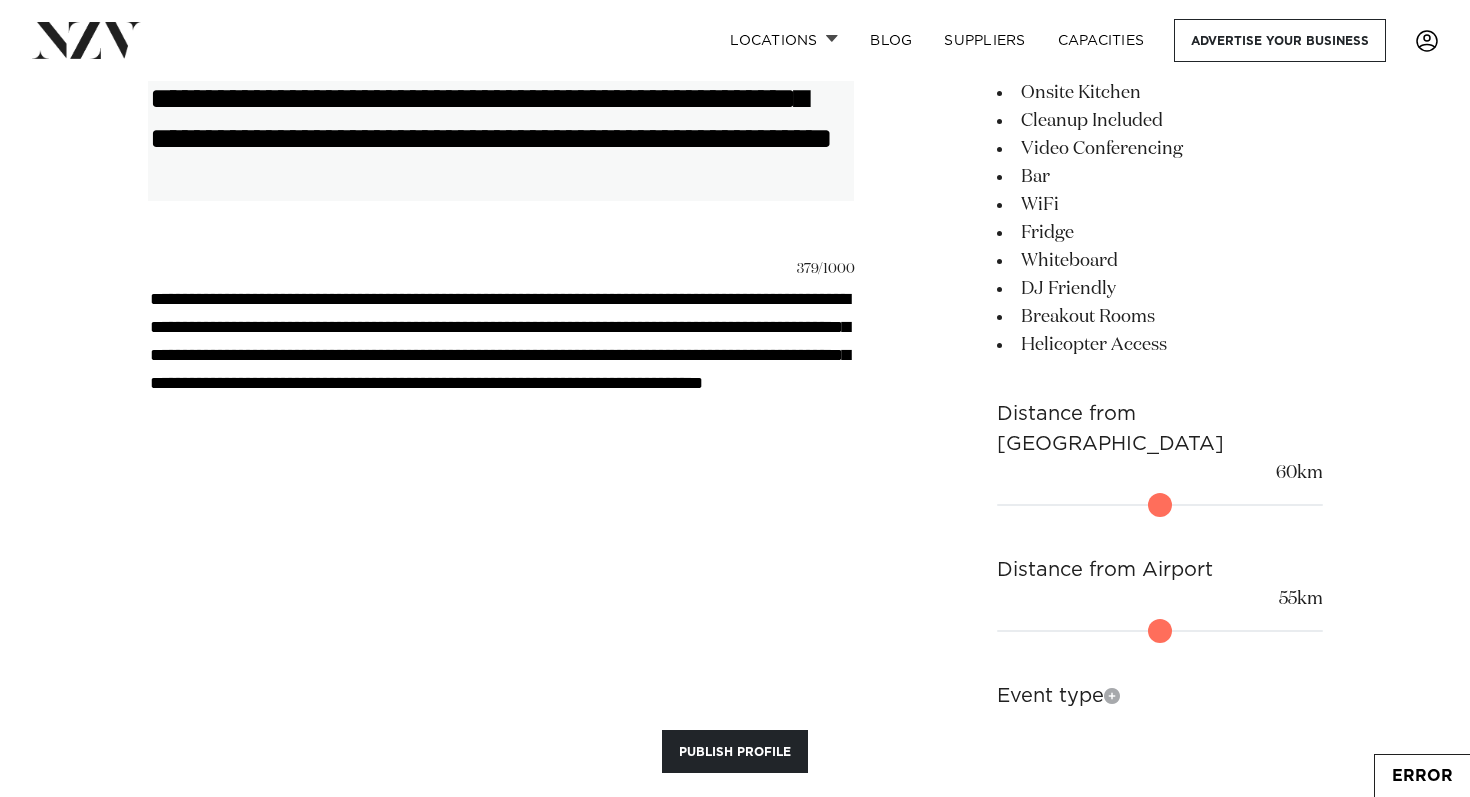 scroll, scrollTop: 1459, scrollLeft: 0, axis: vertical 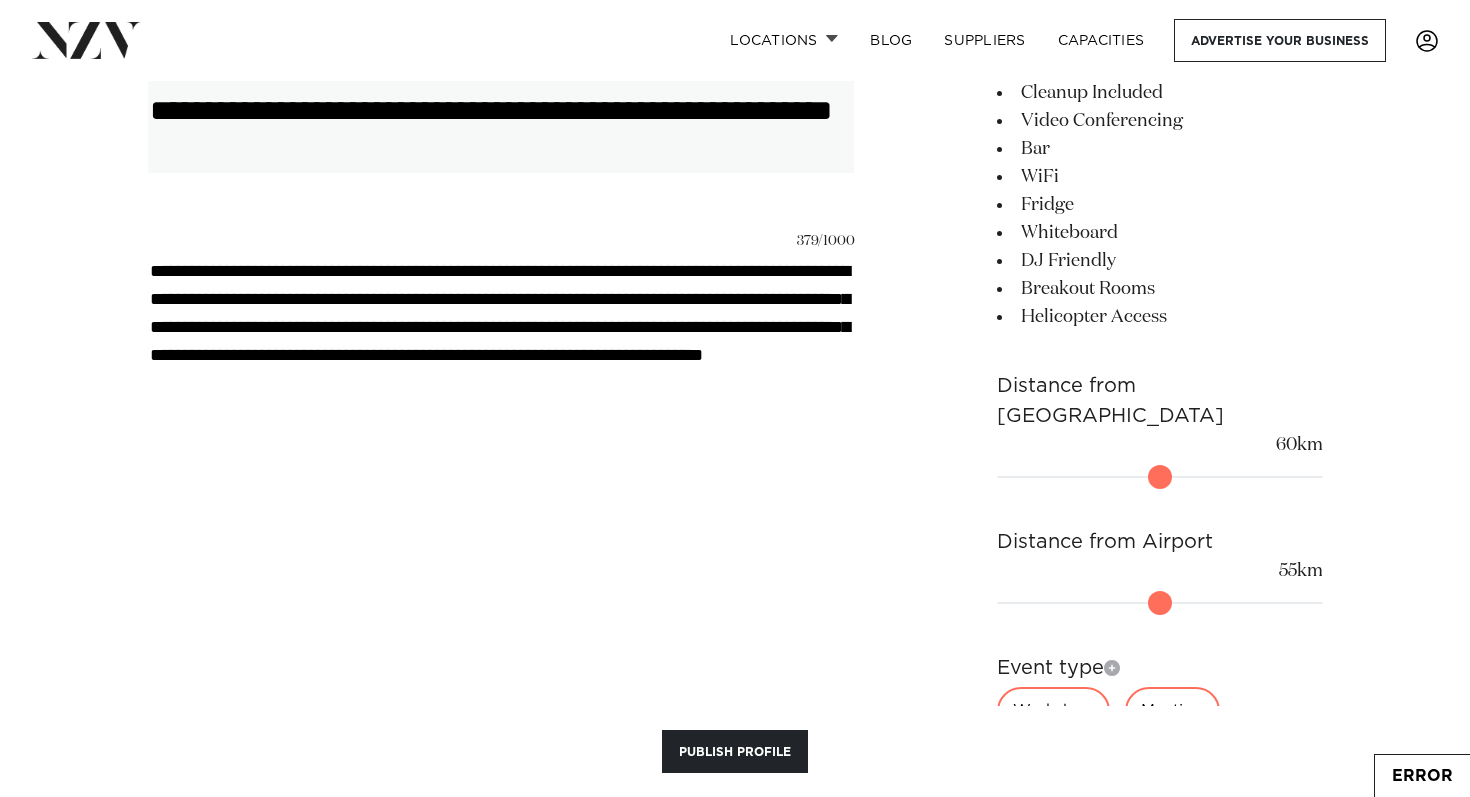 click on "**********" at bounding box center [501, 11] 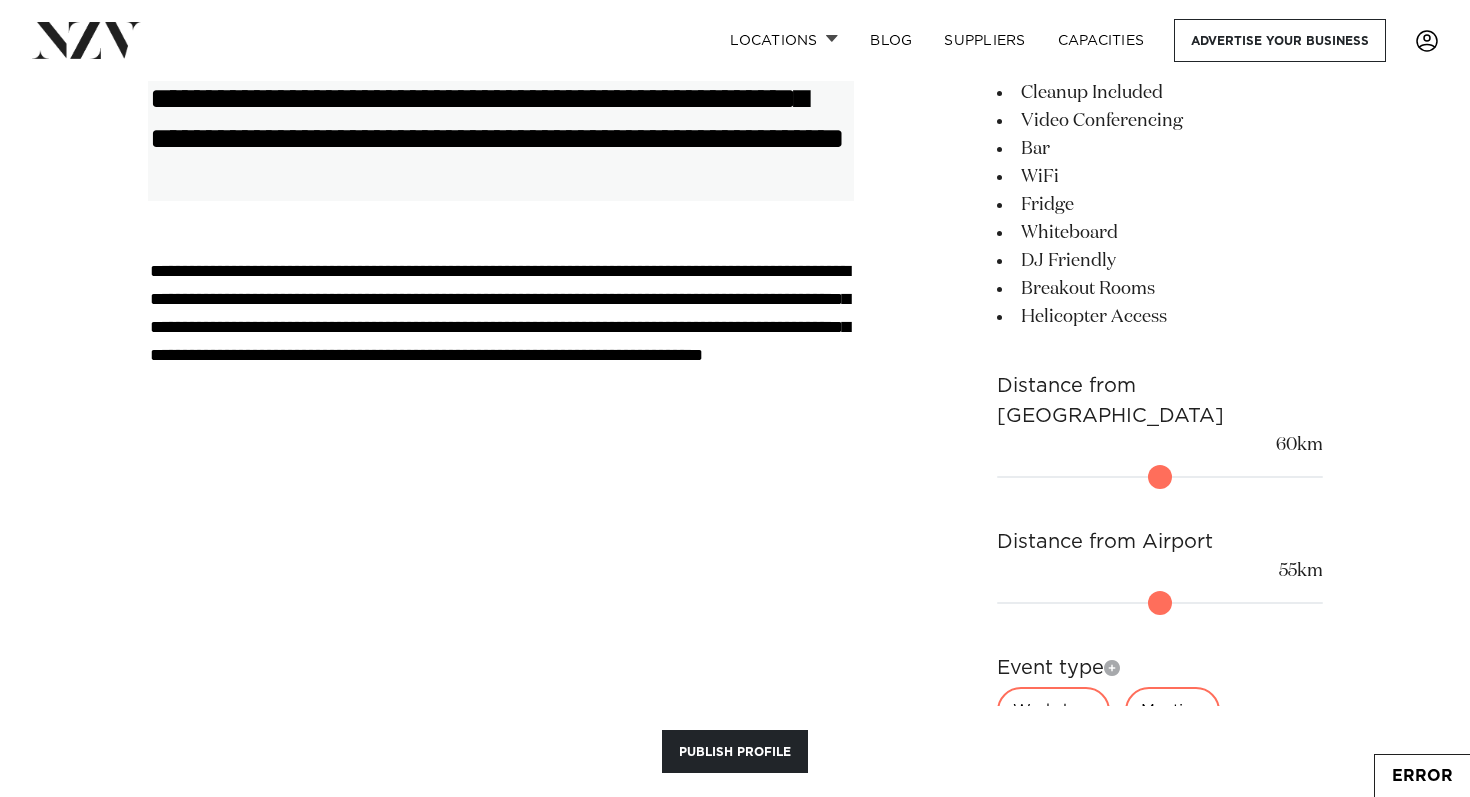 drag, startPoint x: 812, startPoint y: 131, endPoint x: 745, endPoint y: 136, distance: 67.18631 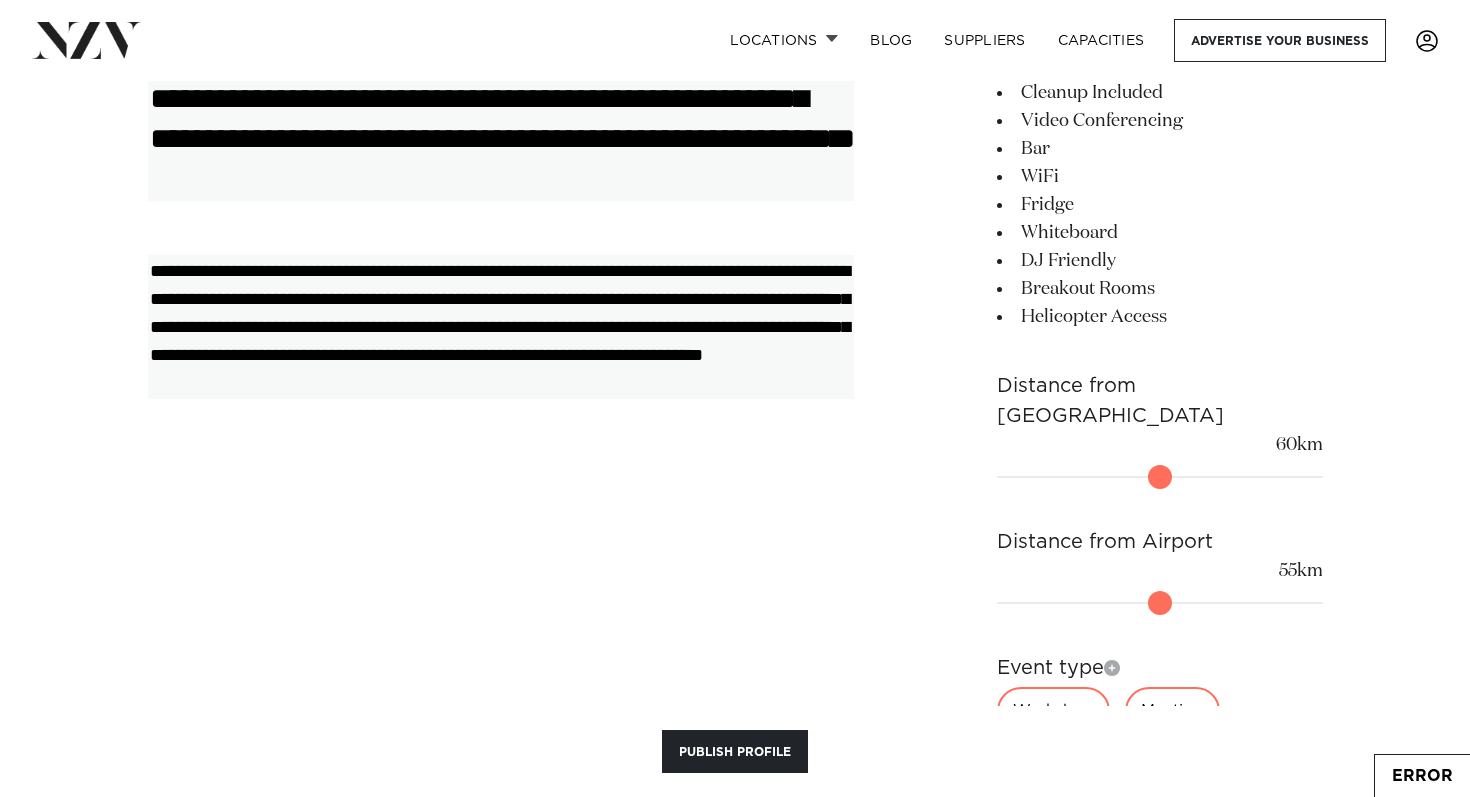 type on "**********" 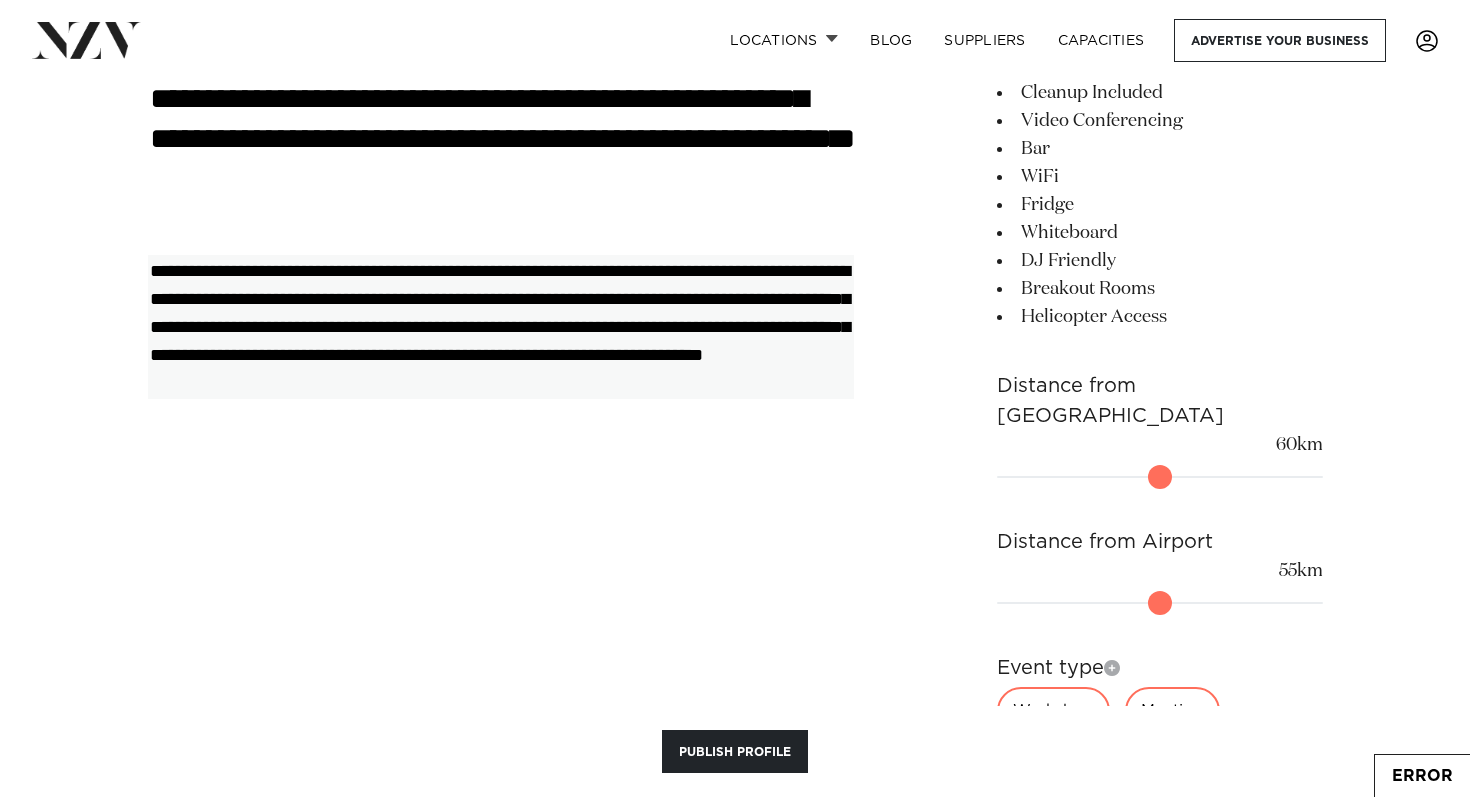 scroll, scrollTop: 1431, scrollLeft: 0, axis: vertical 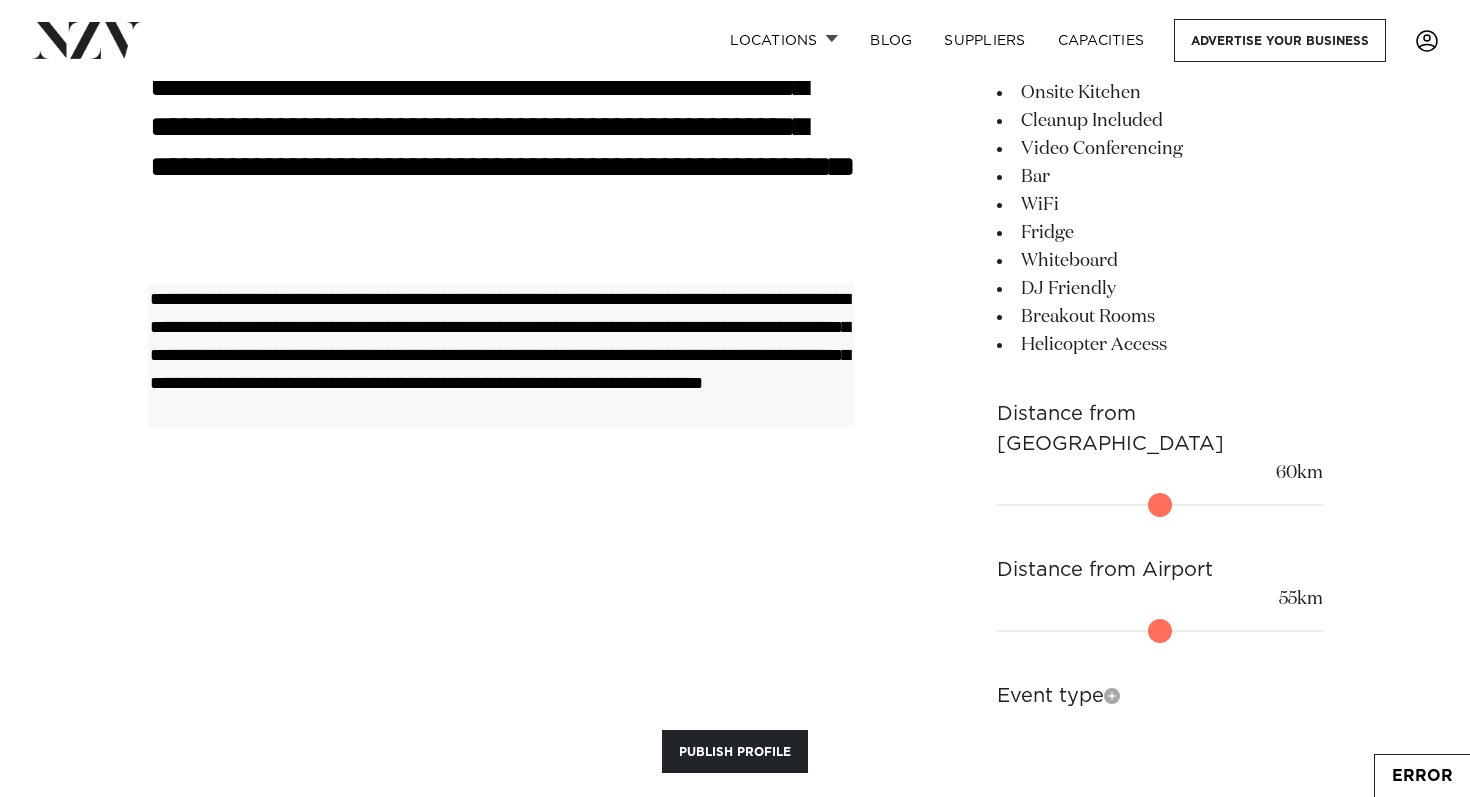 click on "**********" at bounding box center [501, 354] 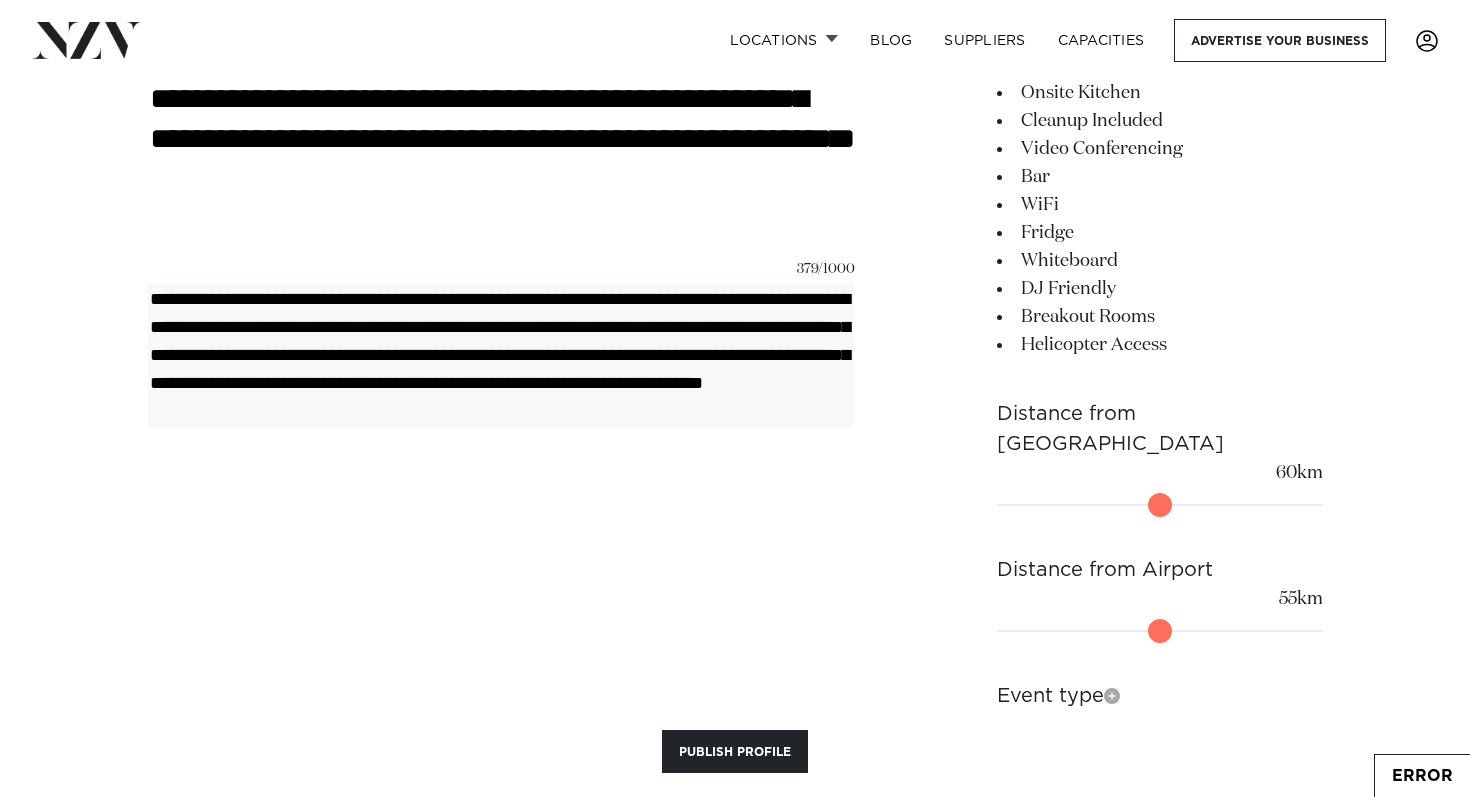 drag, startPoint x: 807, startPoint y: 288, endPoint x: 777, endPoint y: 287, distance: 30.016663 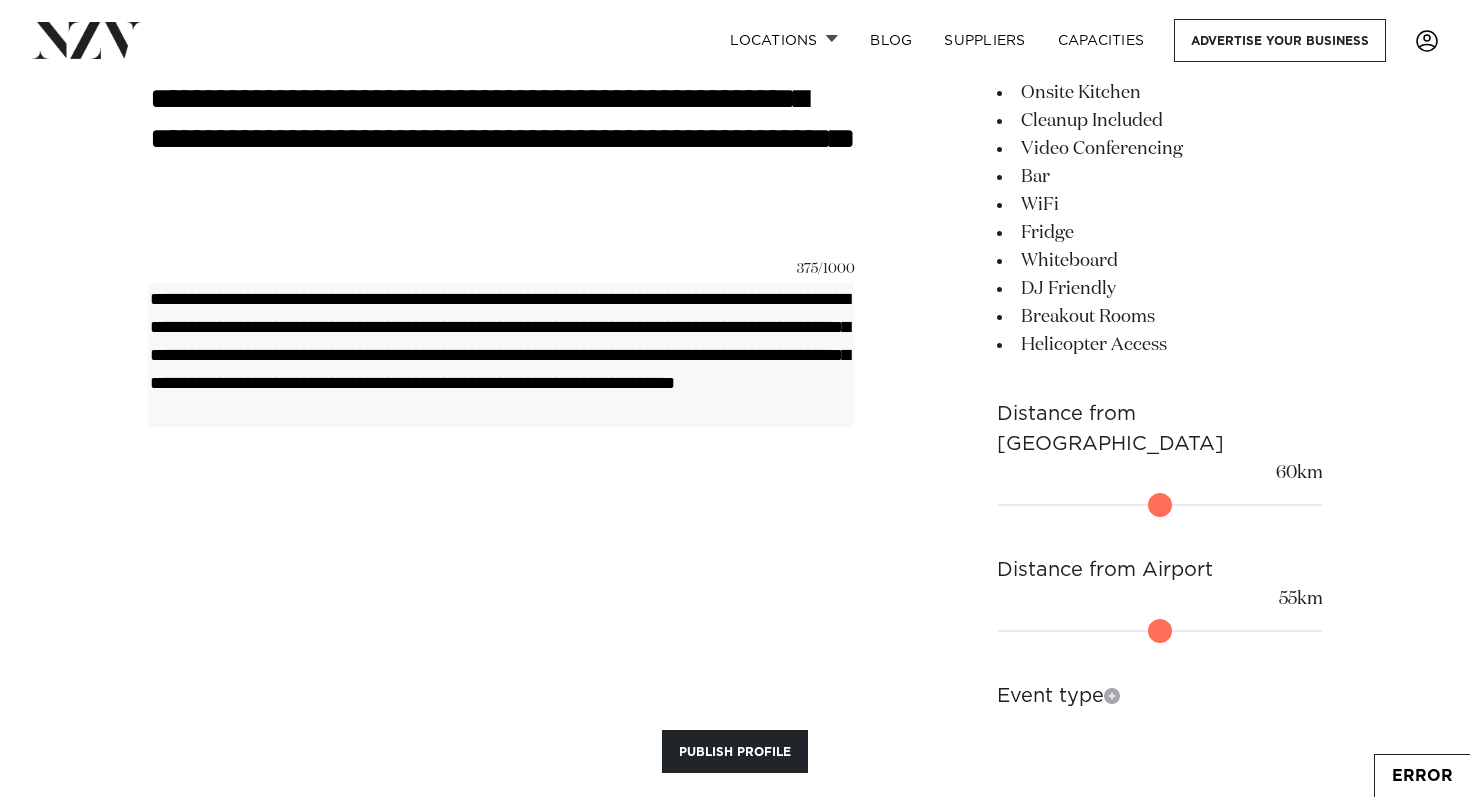 drag, startPoint x: 219, startPoint y: 319, endPoint x: 125, endPoint y: 319, distance: 94 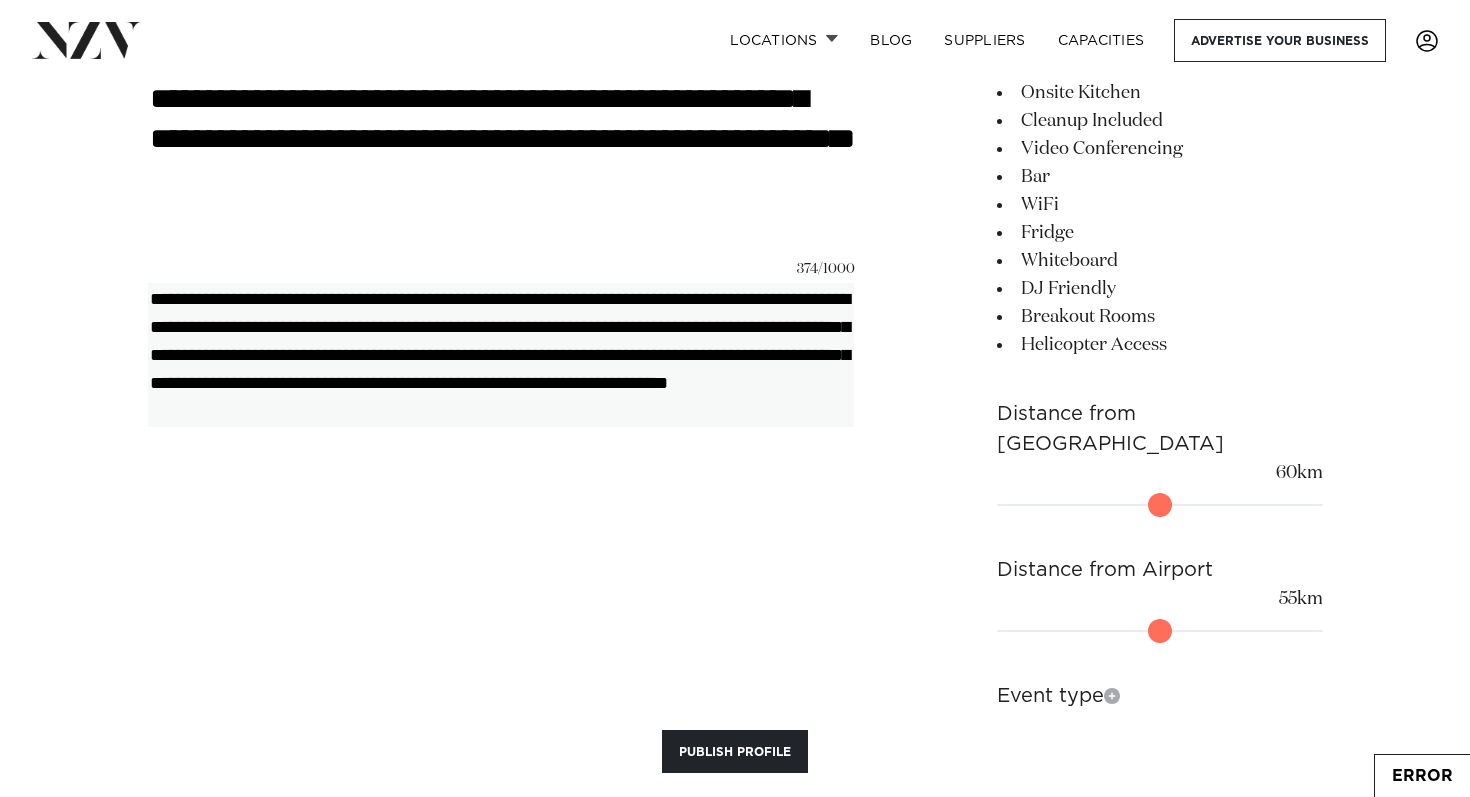 click on "**********" at bounding box center (501, 354) 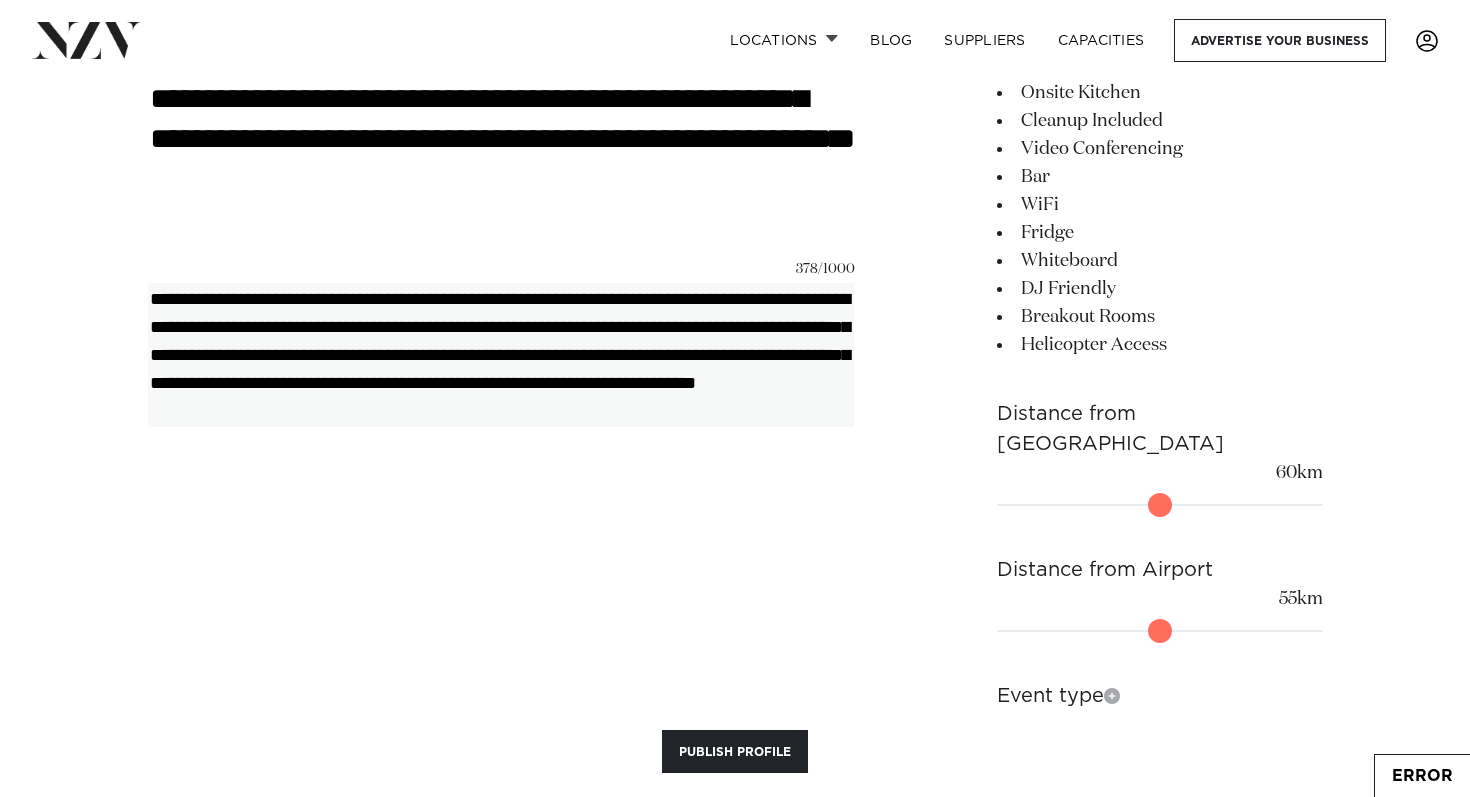 click on "**********" at bounding box center [501, 354] 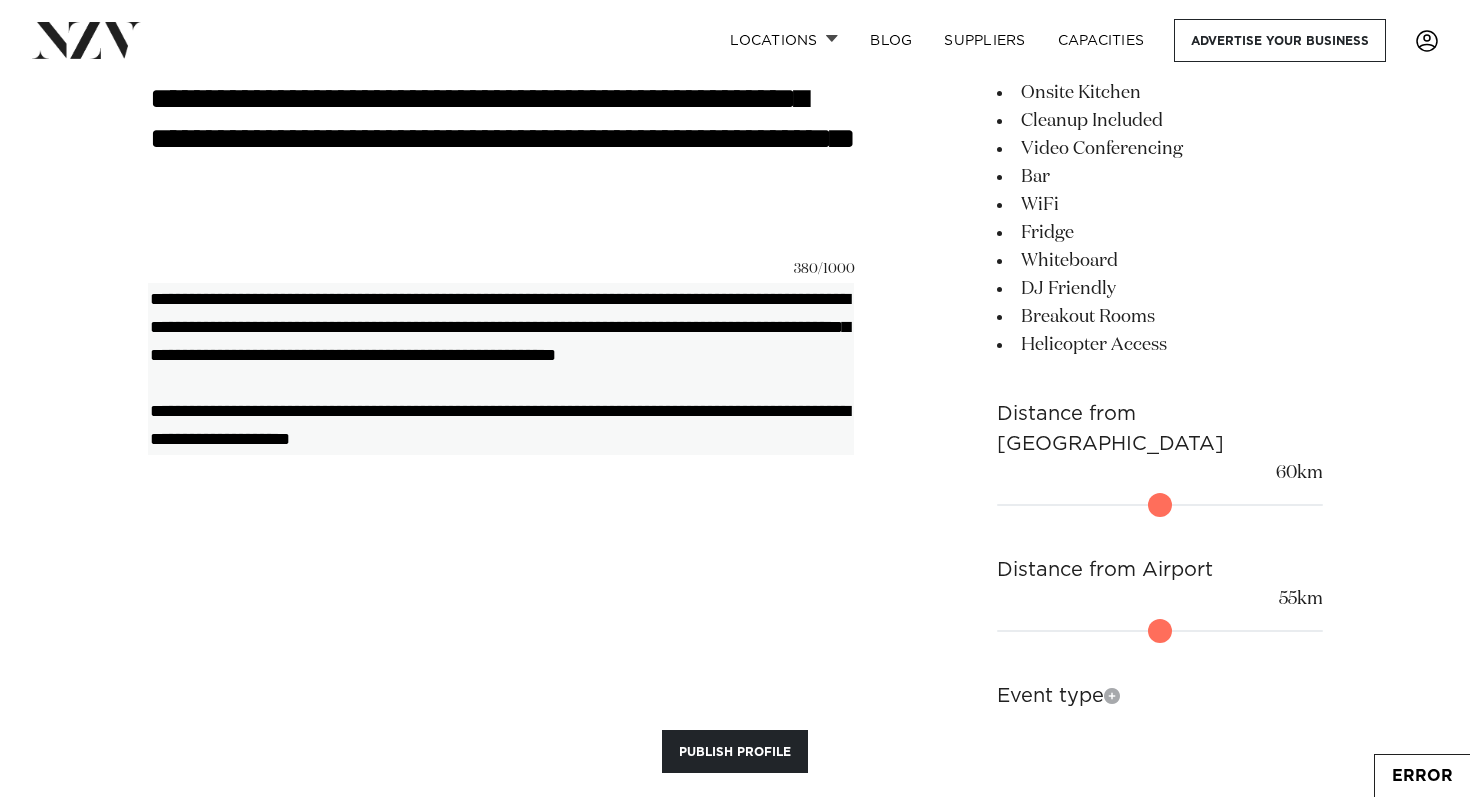 click on "**********" at bounding box center [501, 368] 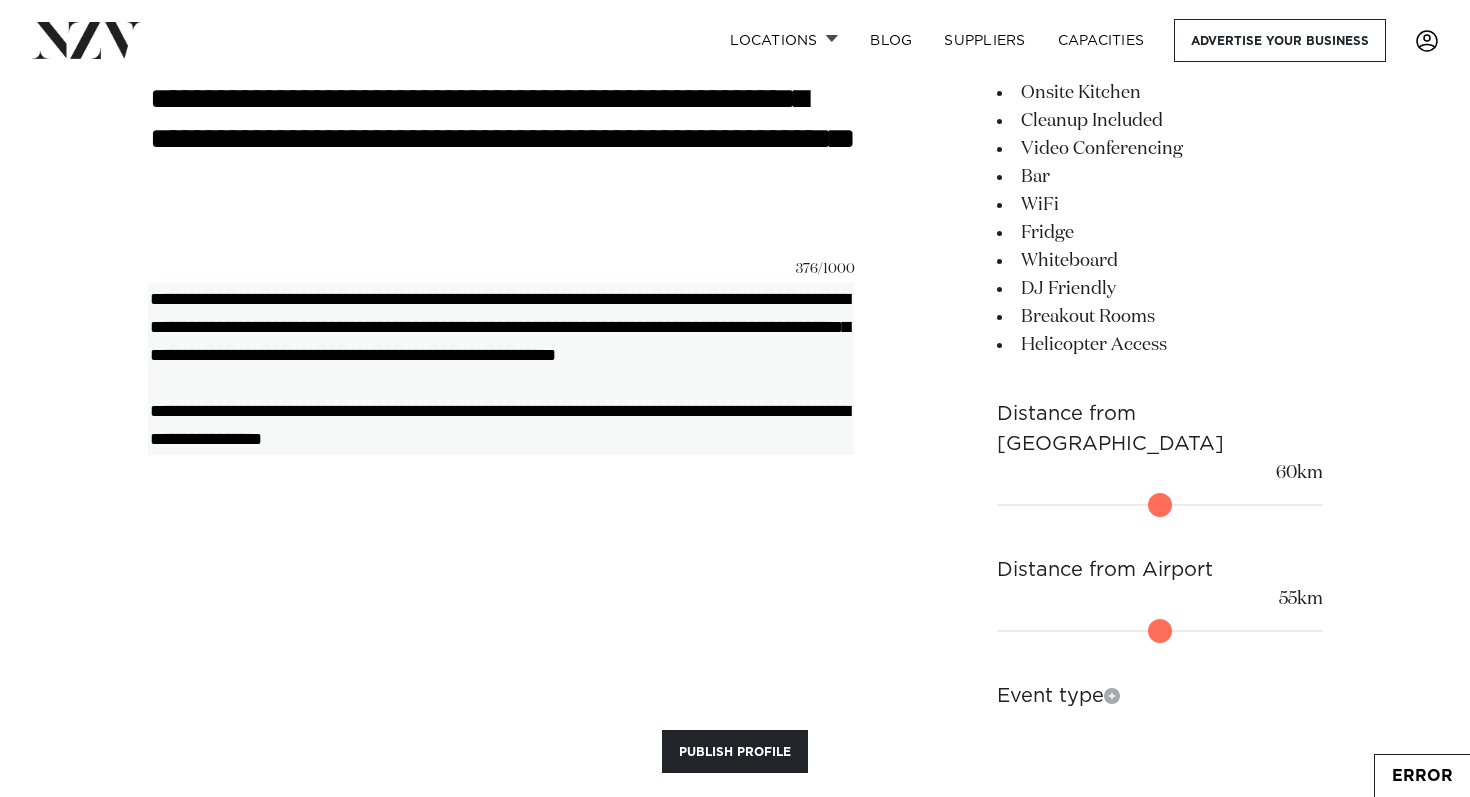 click on "**********" at bounding box center (501, 368) 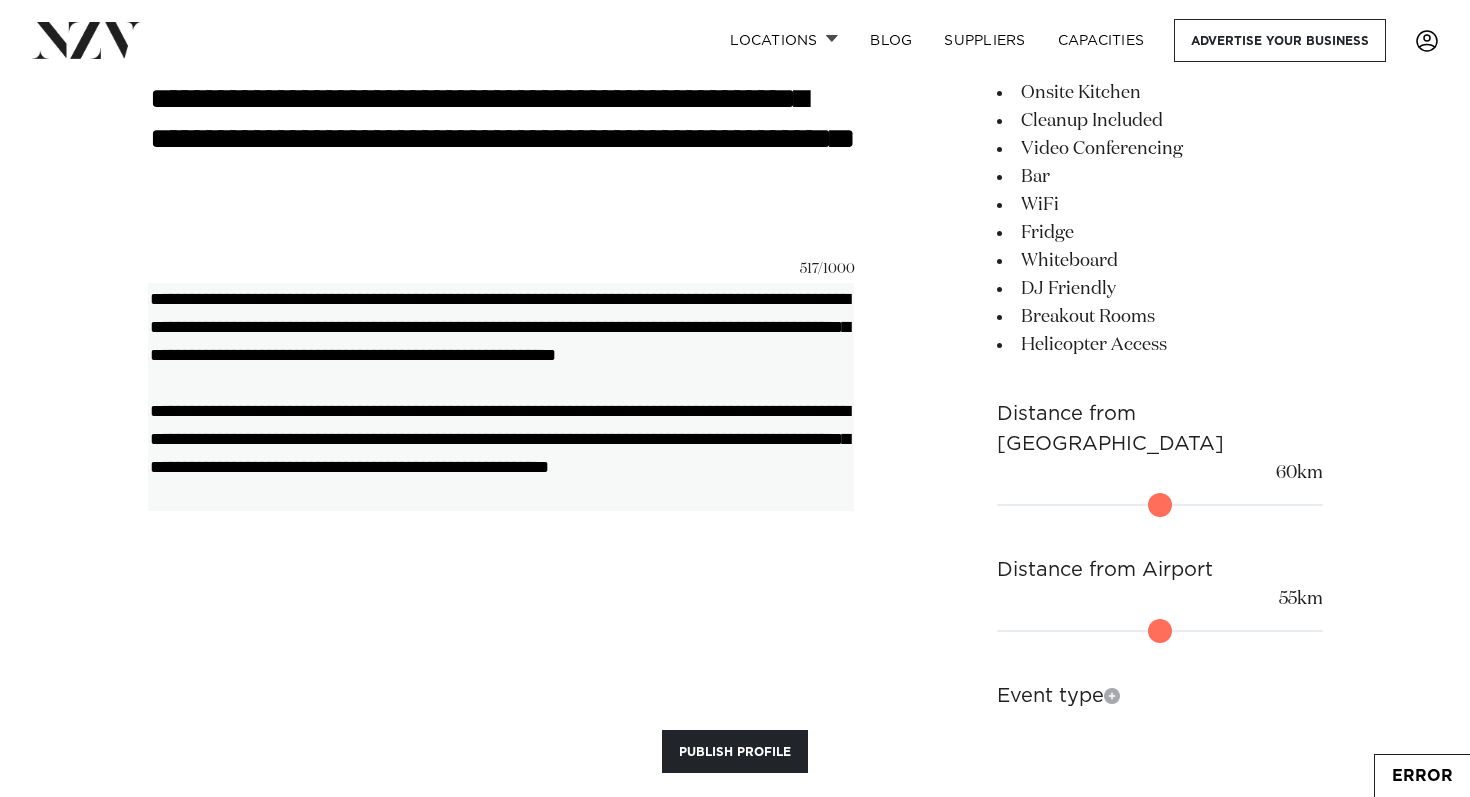 click on "**********" at bounding box center (501, 396) 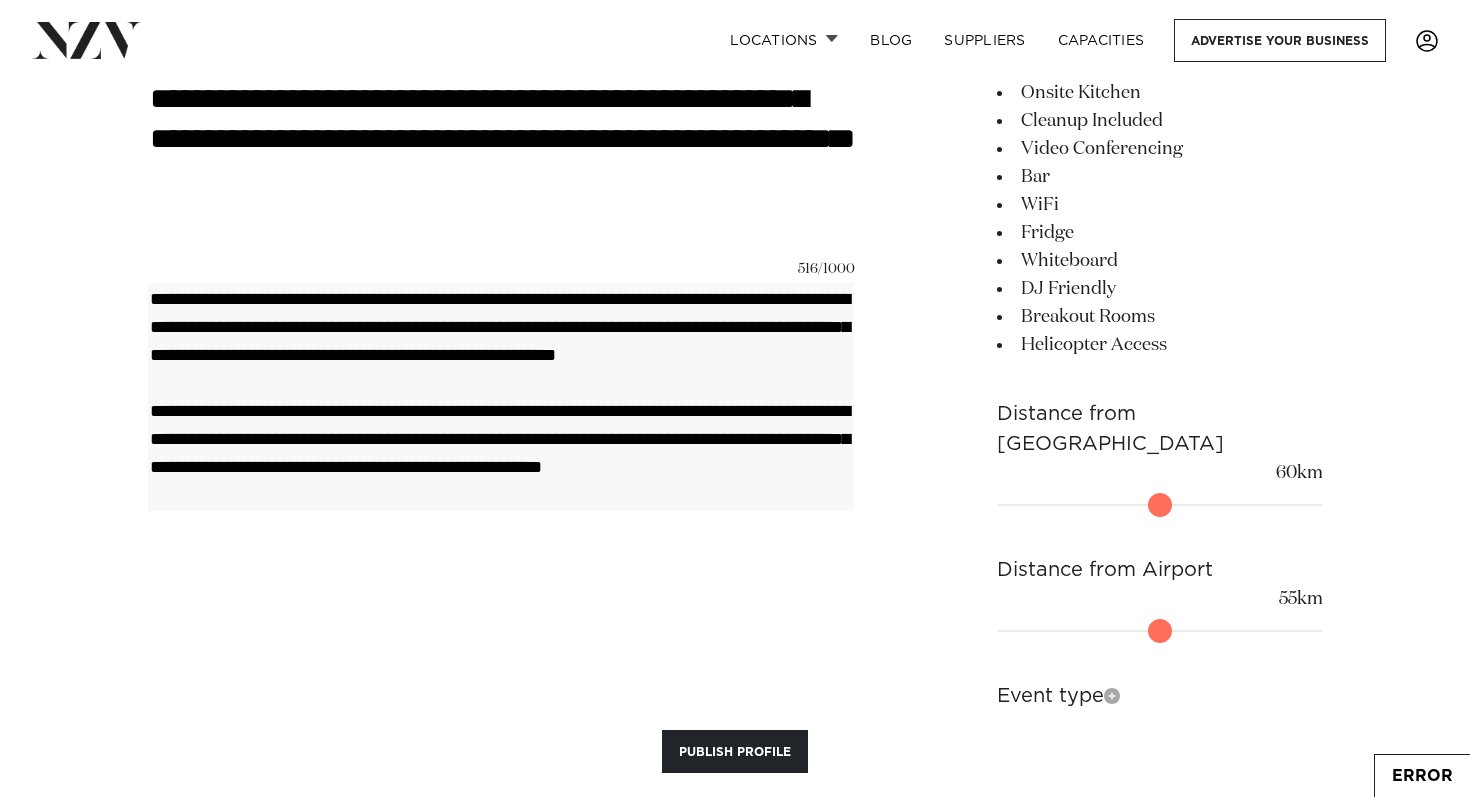 click on "**********" at bounding box center [501, 396] 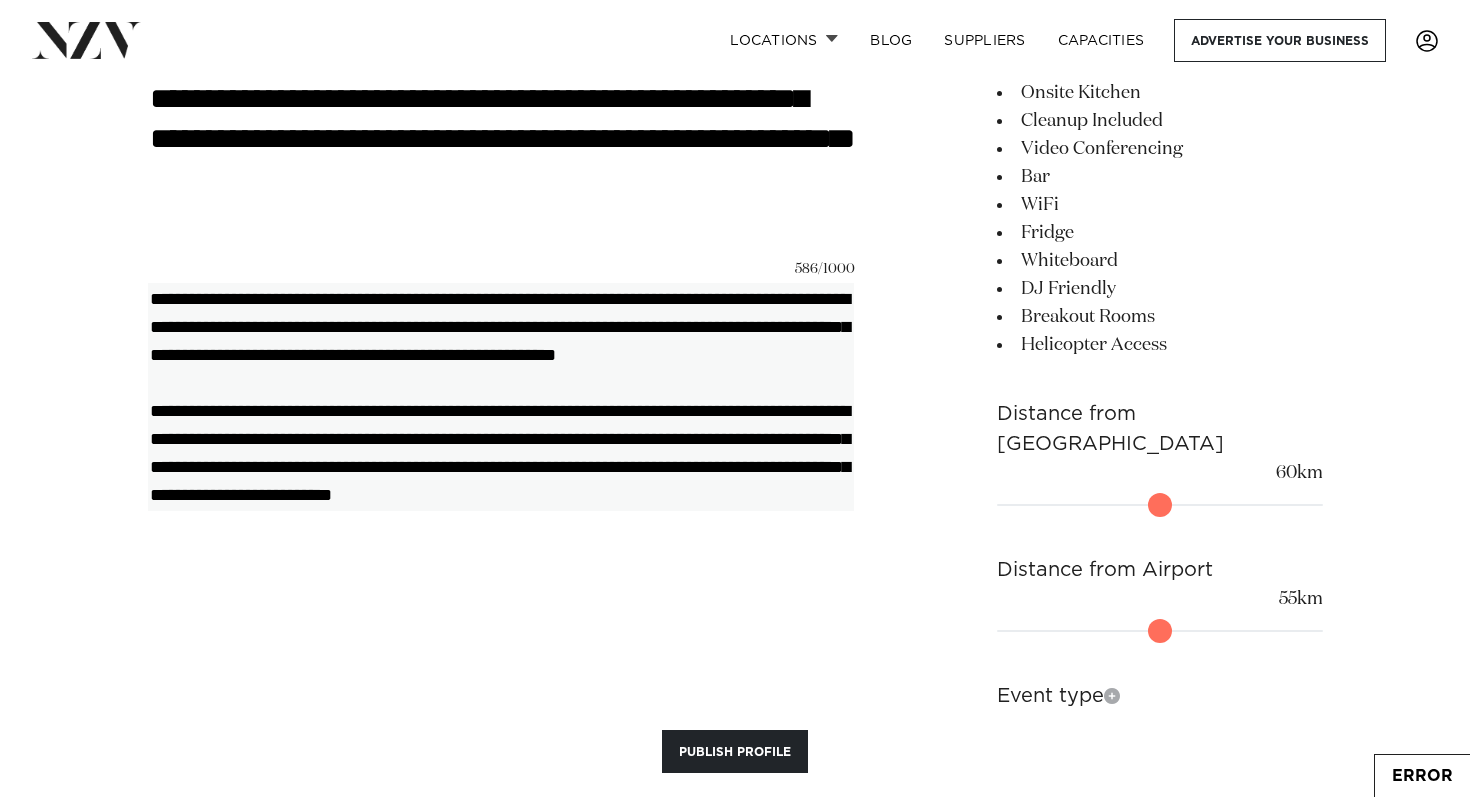 click on "**********" at bounding box center [501, 396] 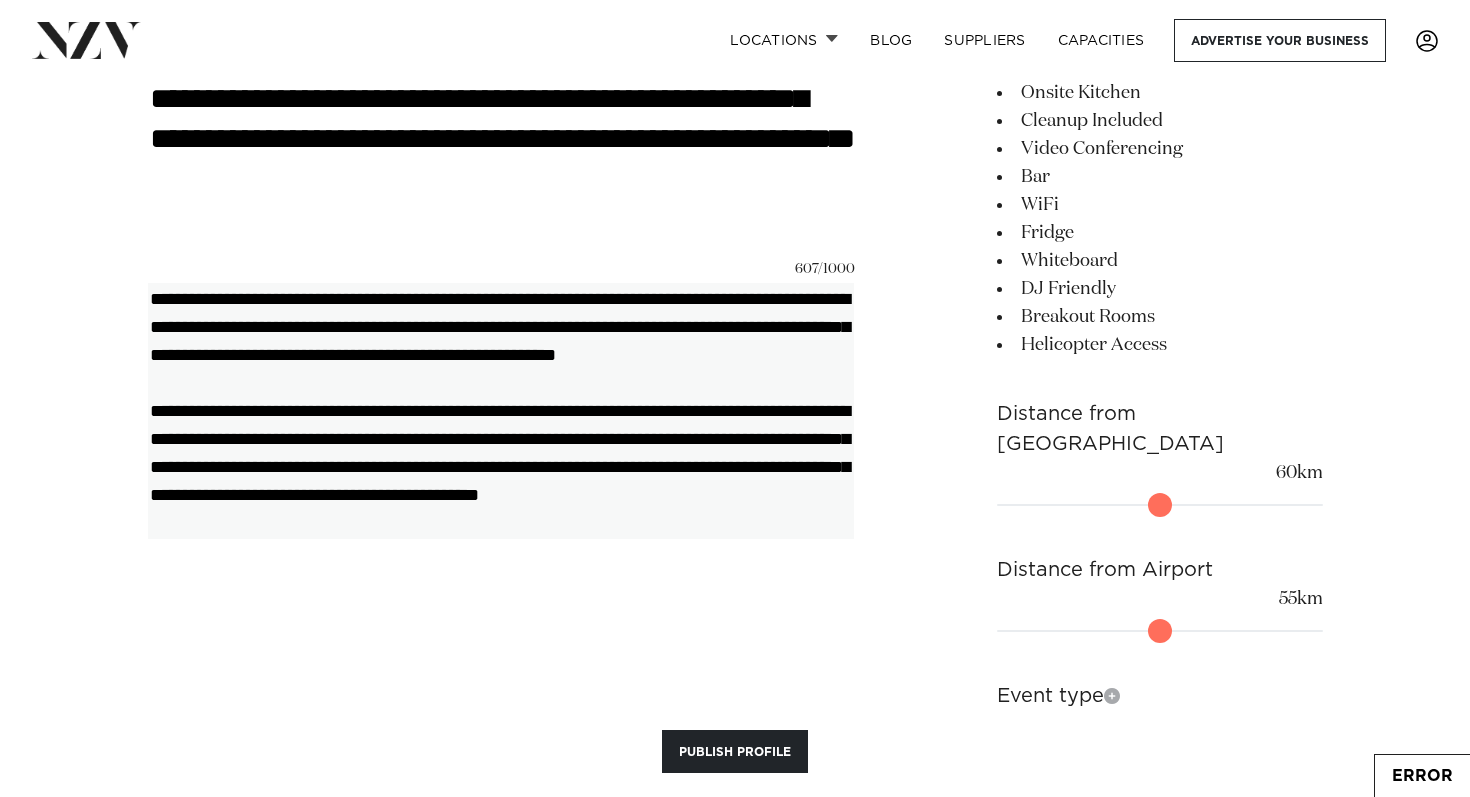 drag, startPoint x: 260, startPoint y: 458, endPoint x: 217, endPoint y: 458, distance: 43 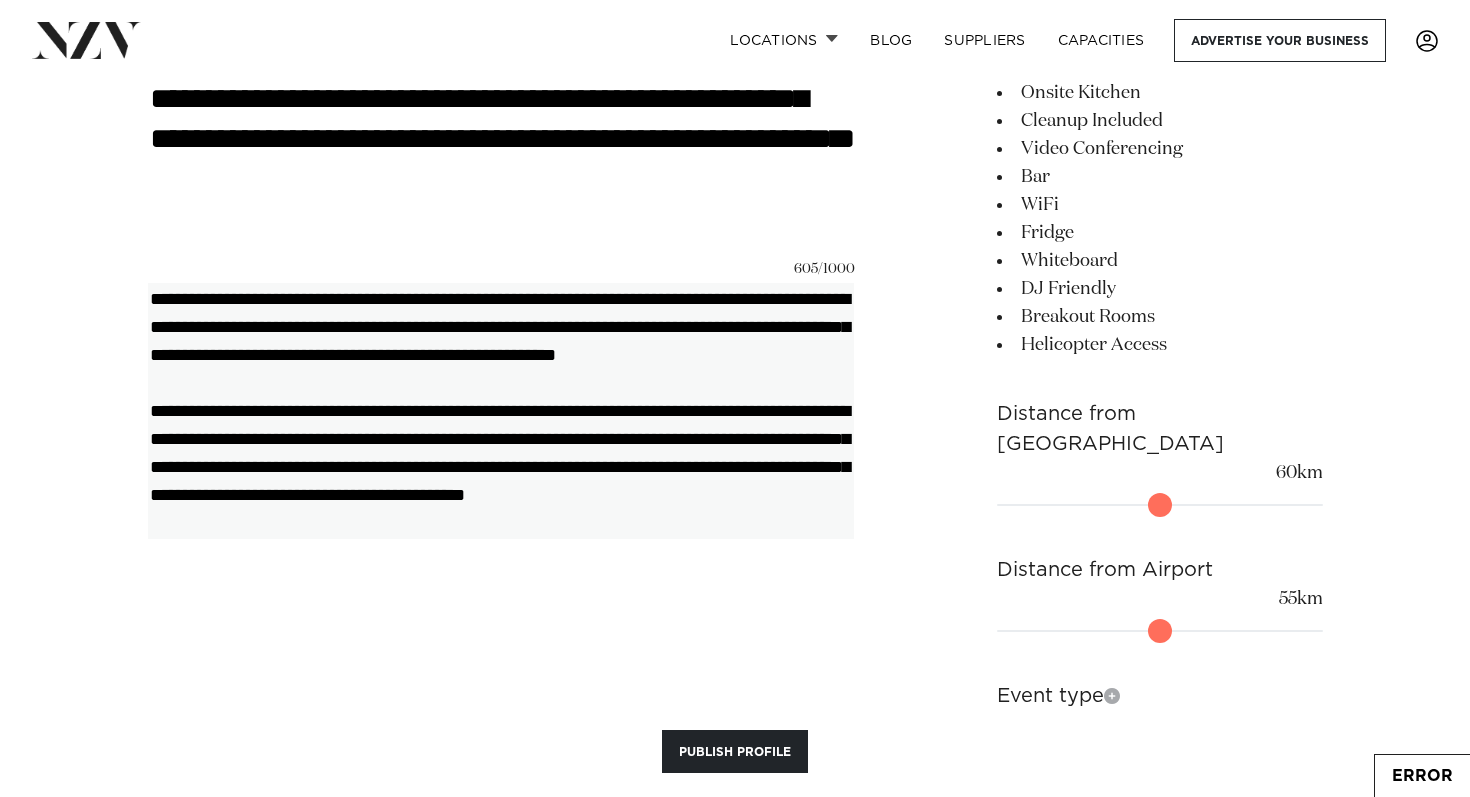 click on "**********" at bounding box center [501, 410] 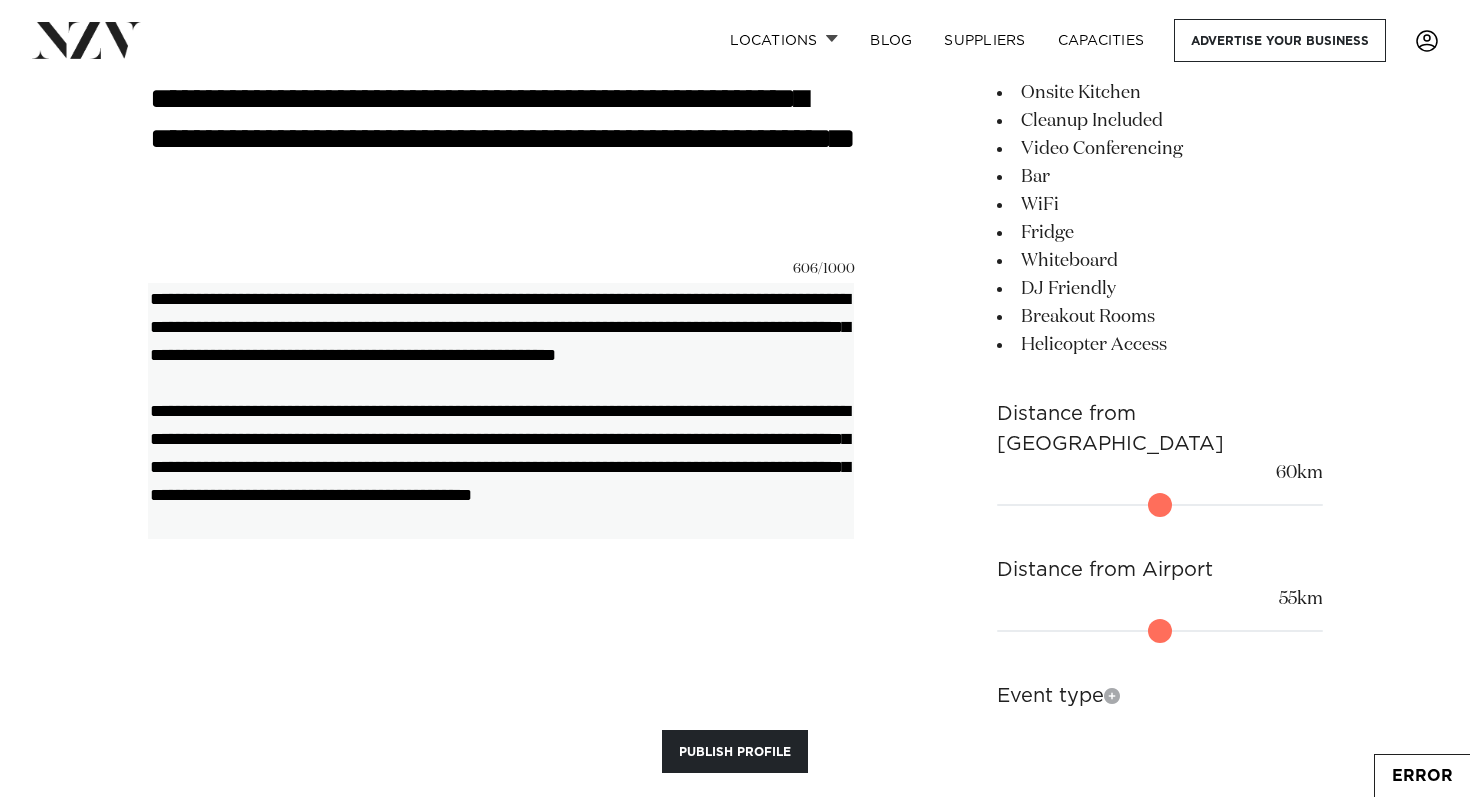 click on "**********" at bounding box center [501, 410] 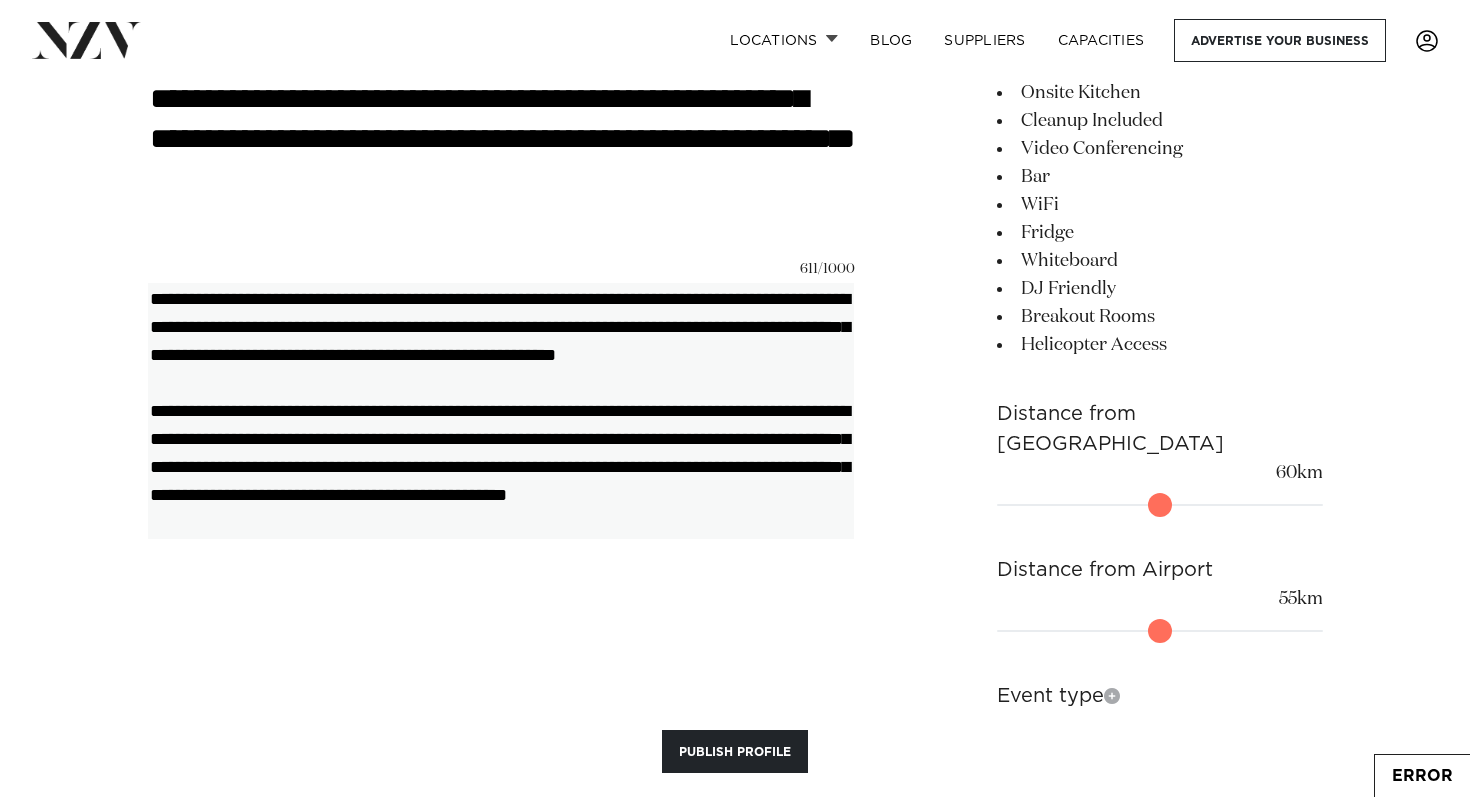 click on "**********" at bounding box center [501, 410] 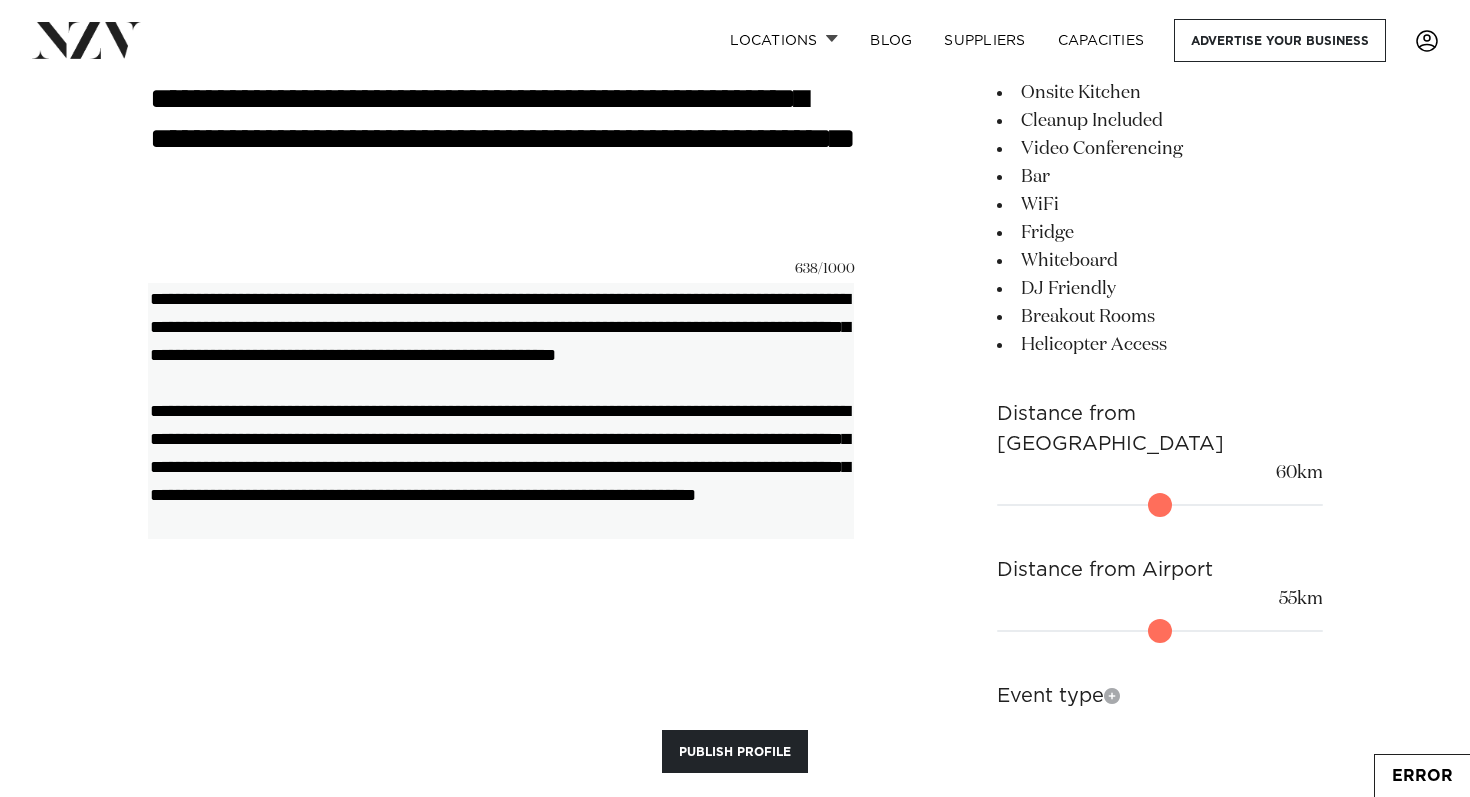 click on "**********" at bounding box center [501, 410] 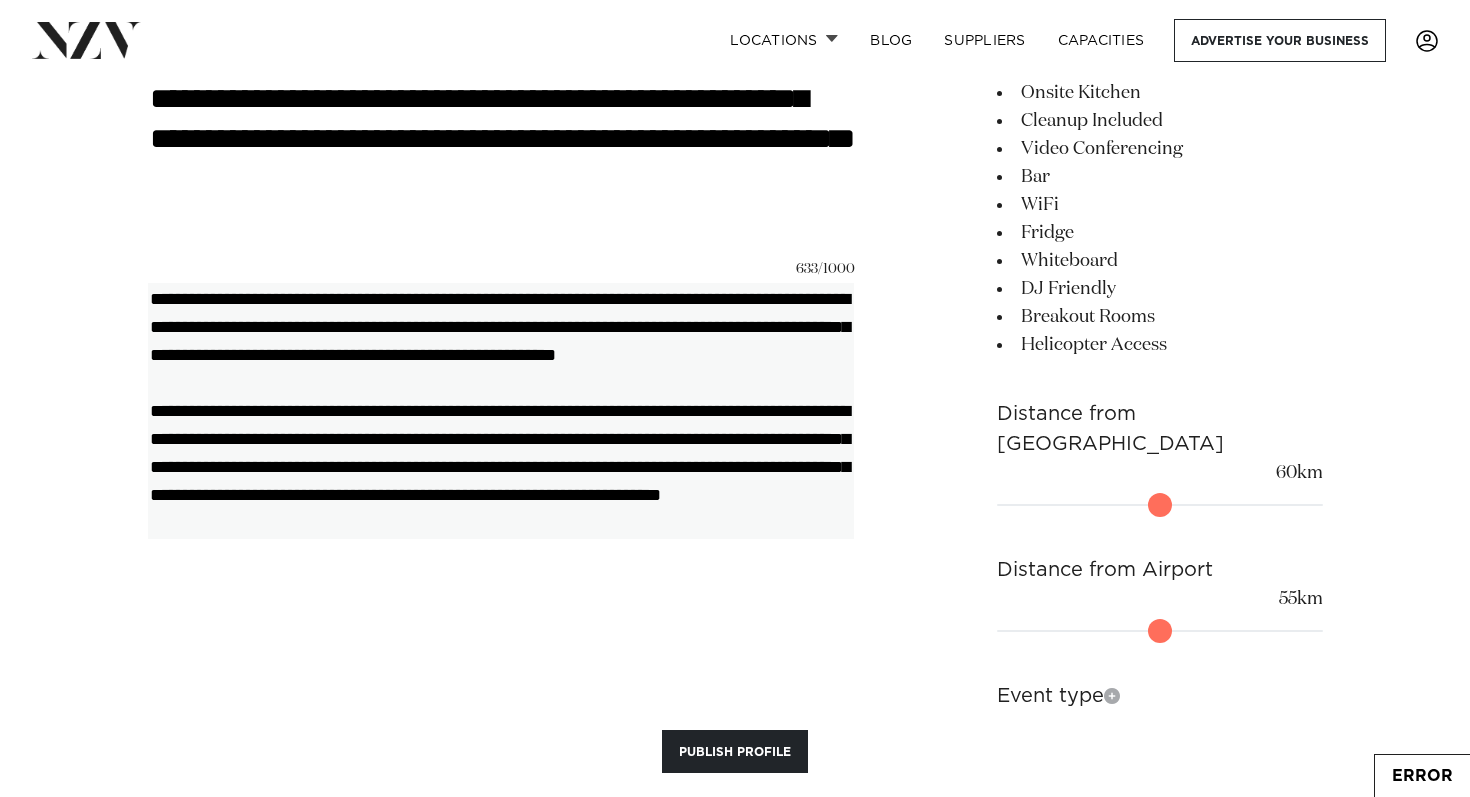 click on "**********" at bounding box center [501, 410] 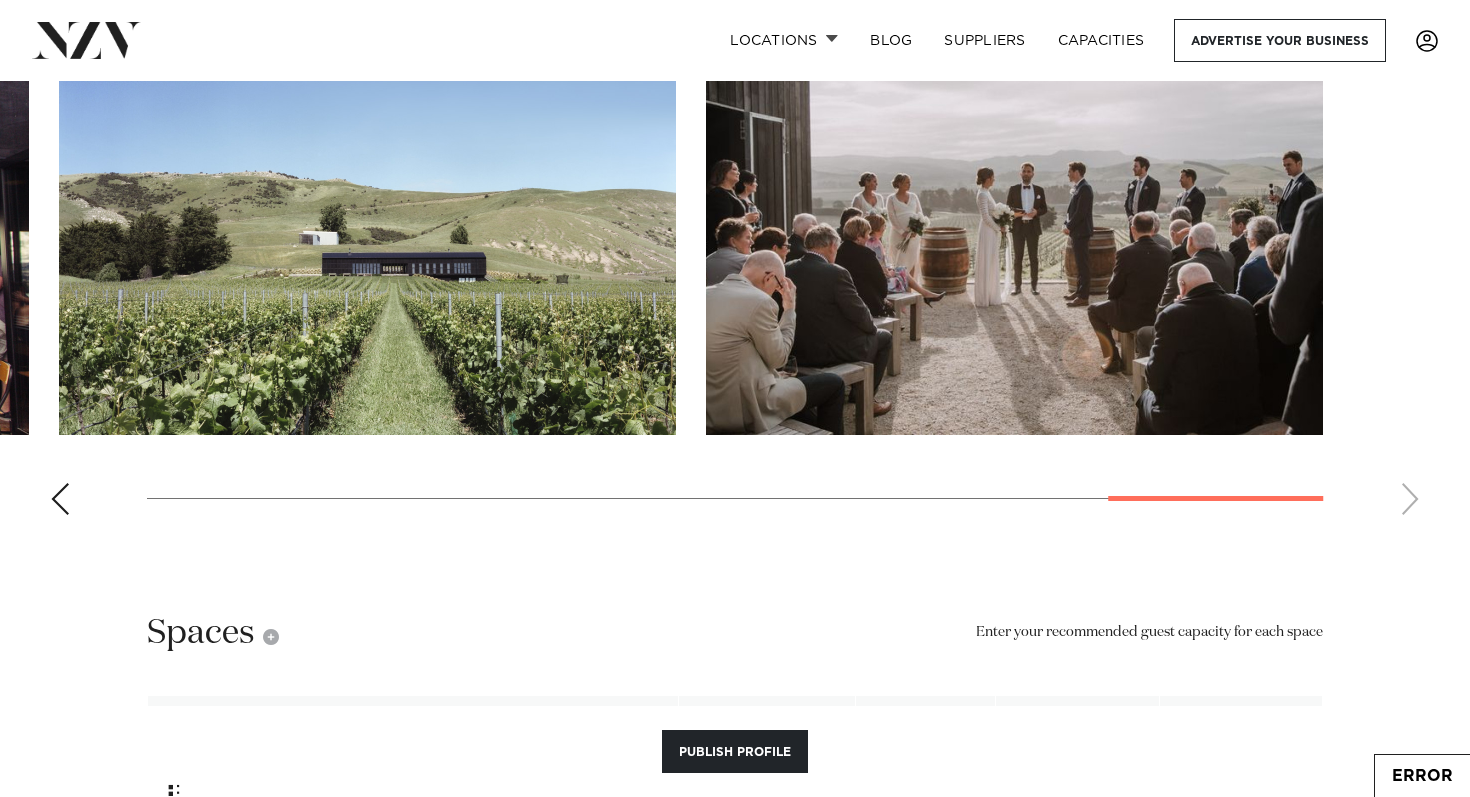 scroll, scrollTop: 3374, scrollLeft: 0, axis: vertical 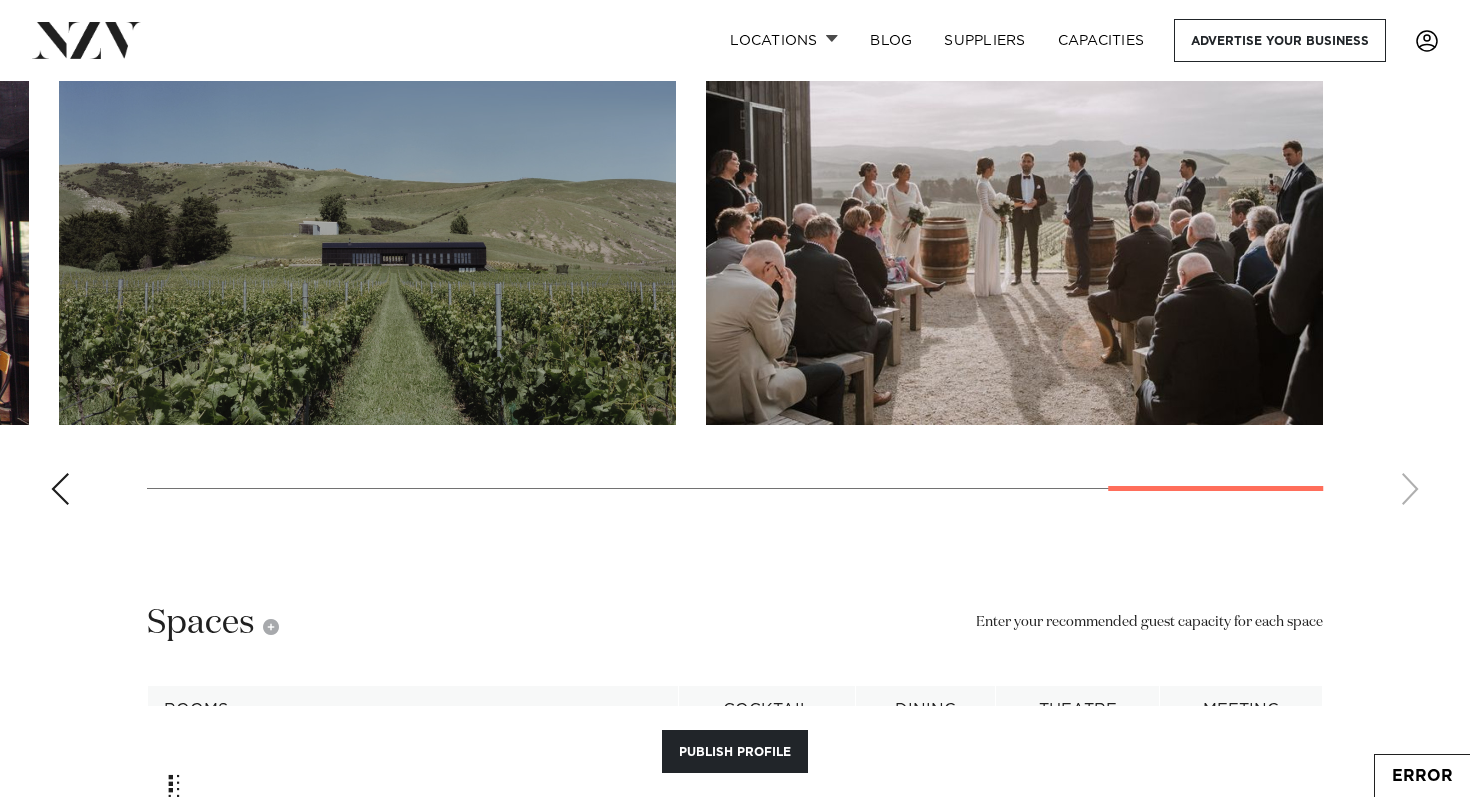 type on "**********" 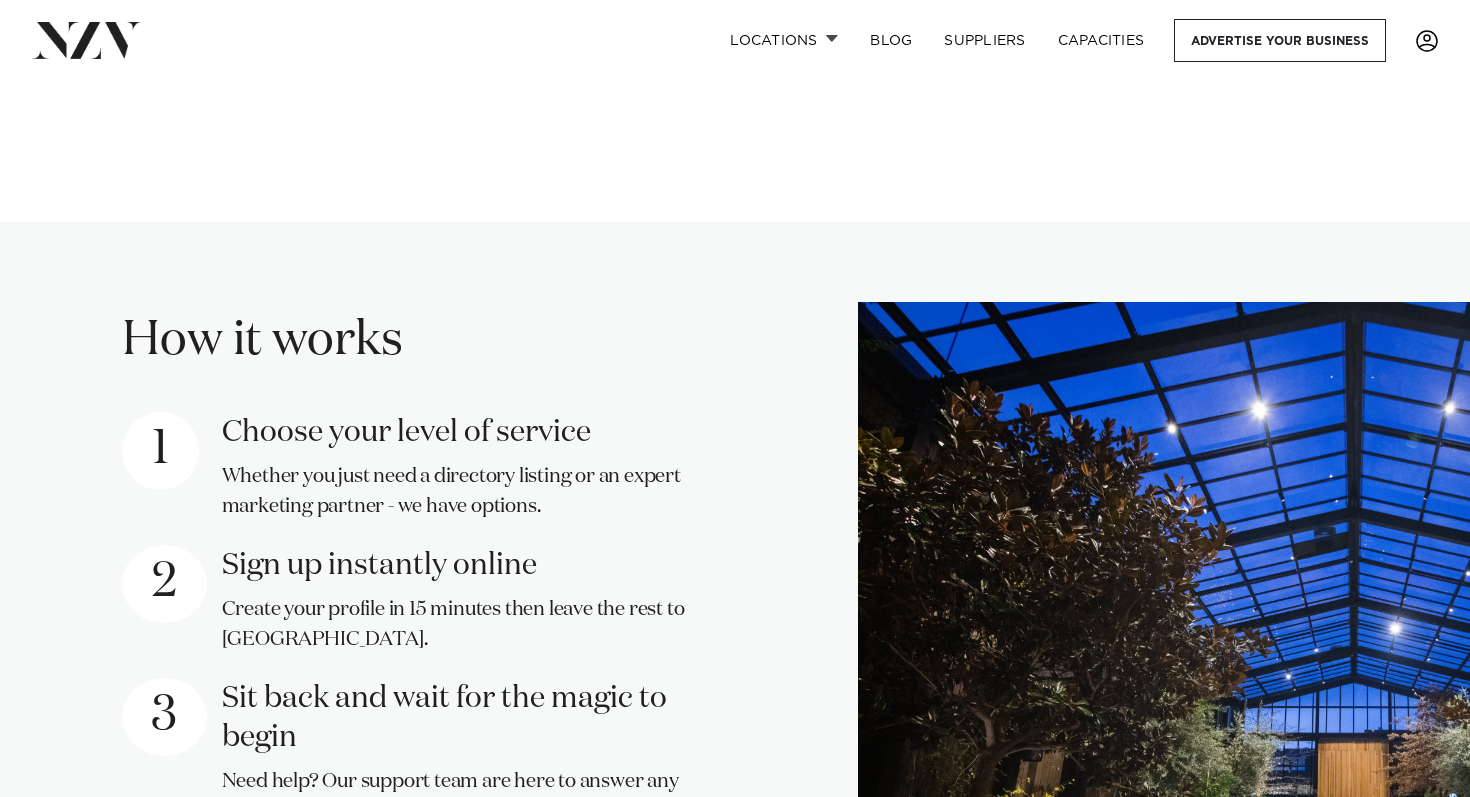scroll, scrollTop: 2024, scrollLeft: 0, axis: vertical 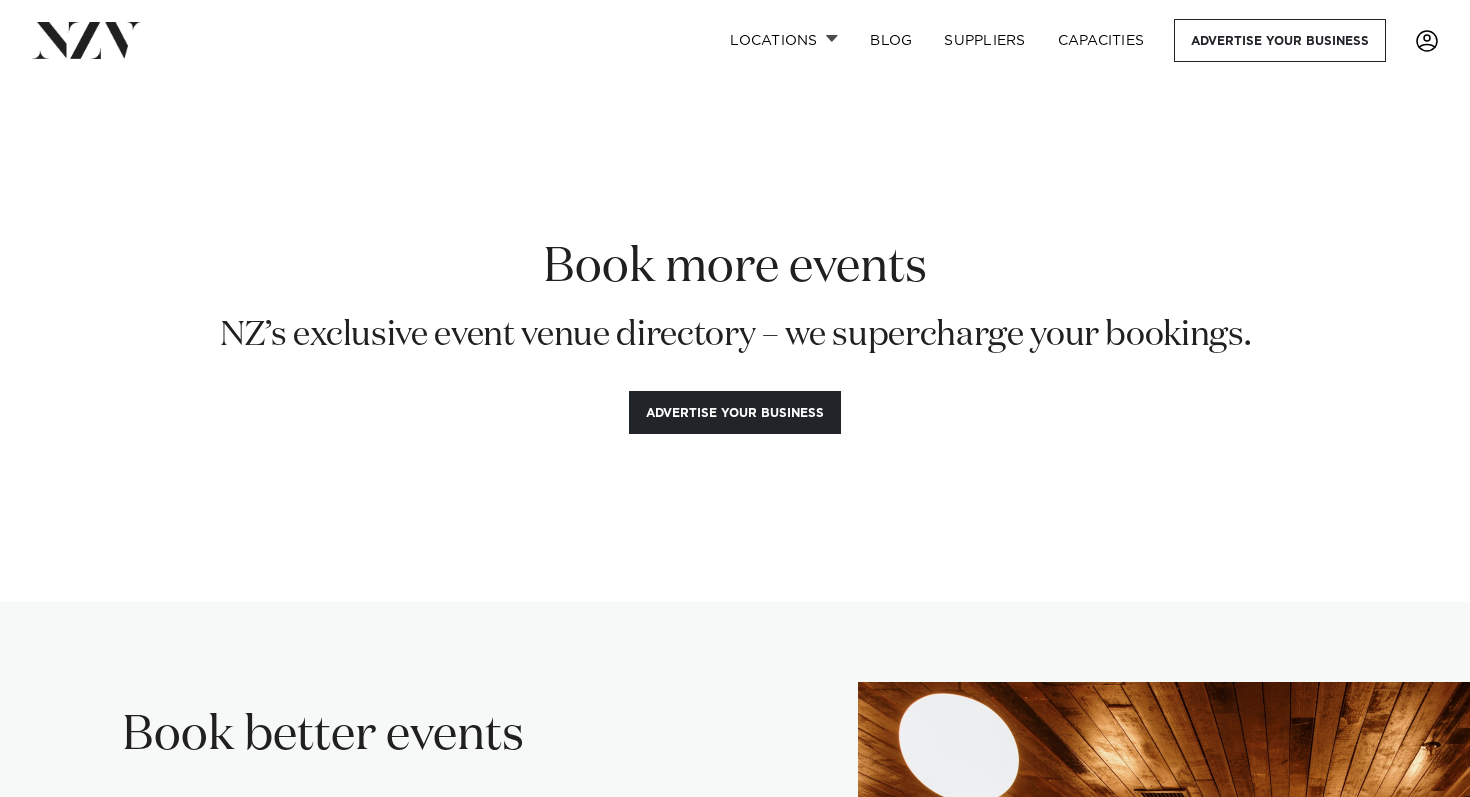 click at bounding box center [1427, 41] 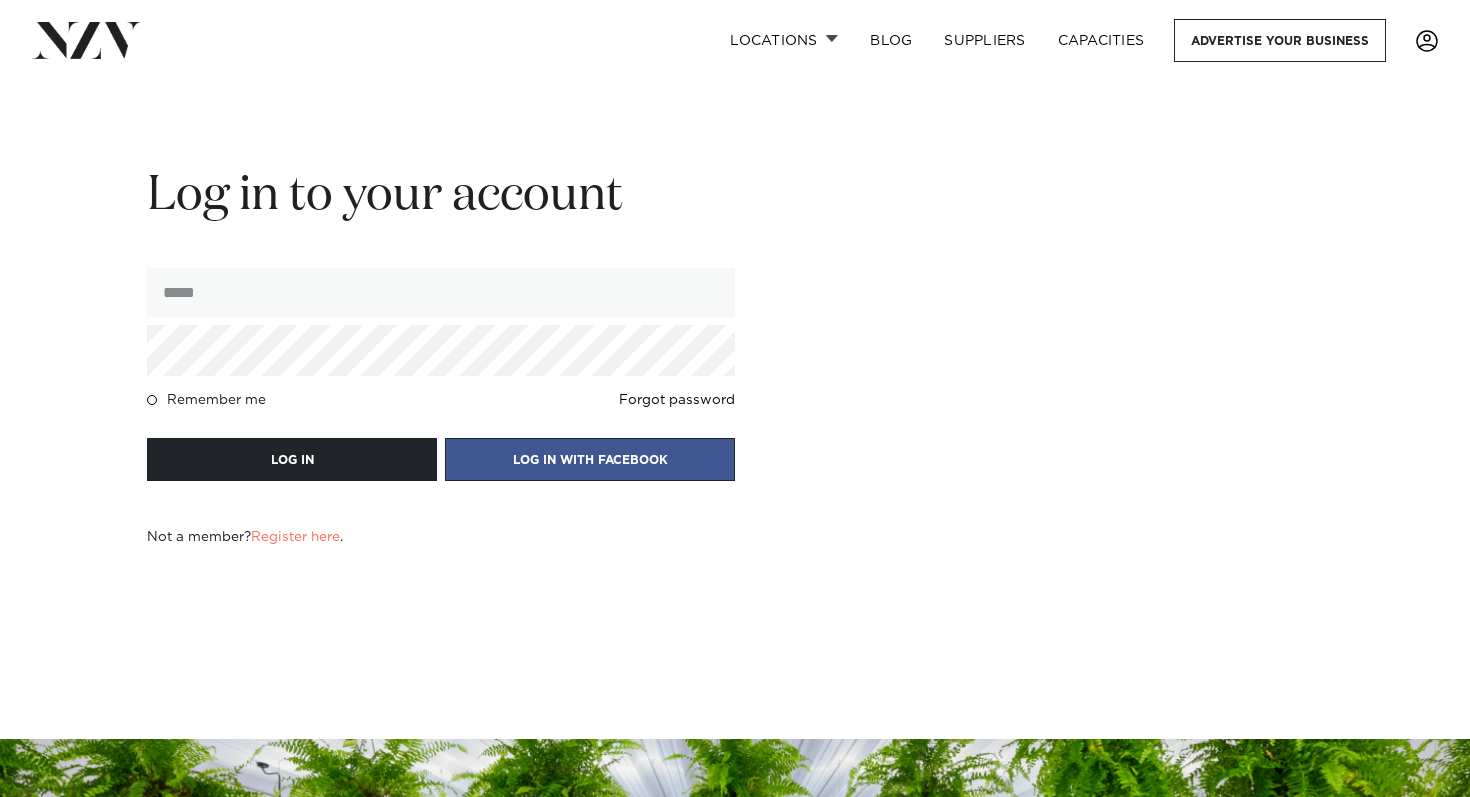 scroll, scrollTop: 0, scrollLeft: 0, axis: both 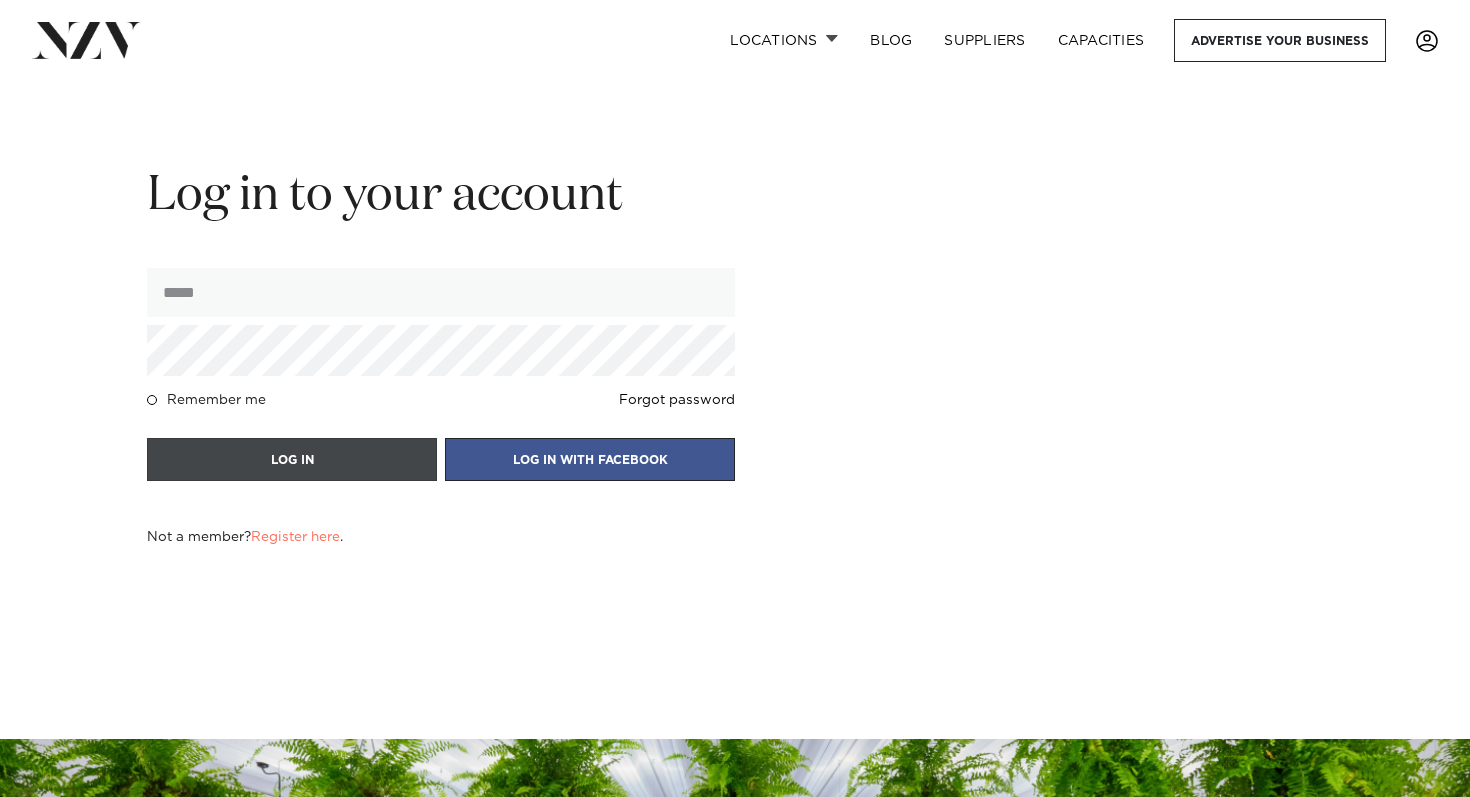 type on "**********" 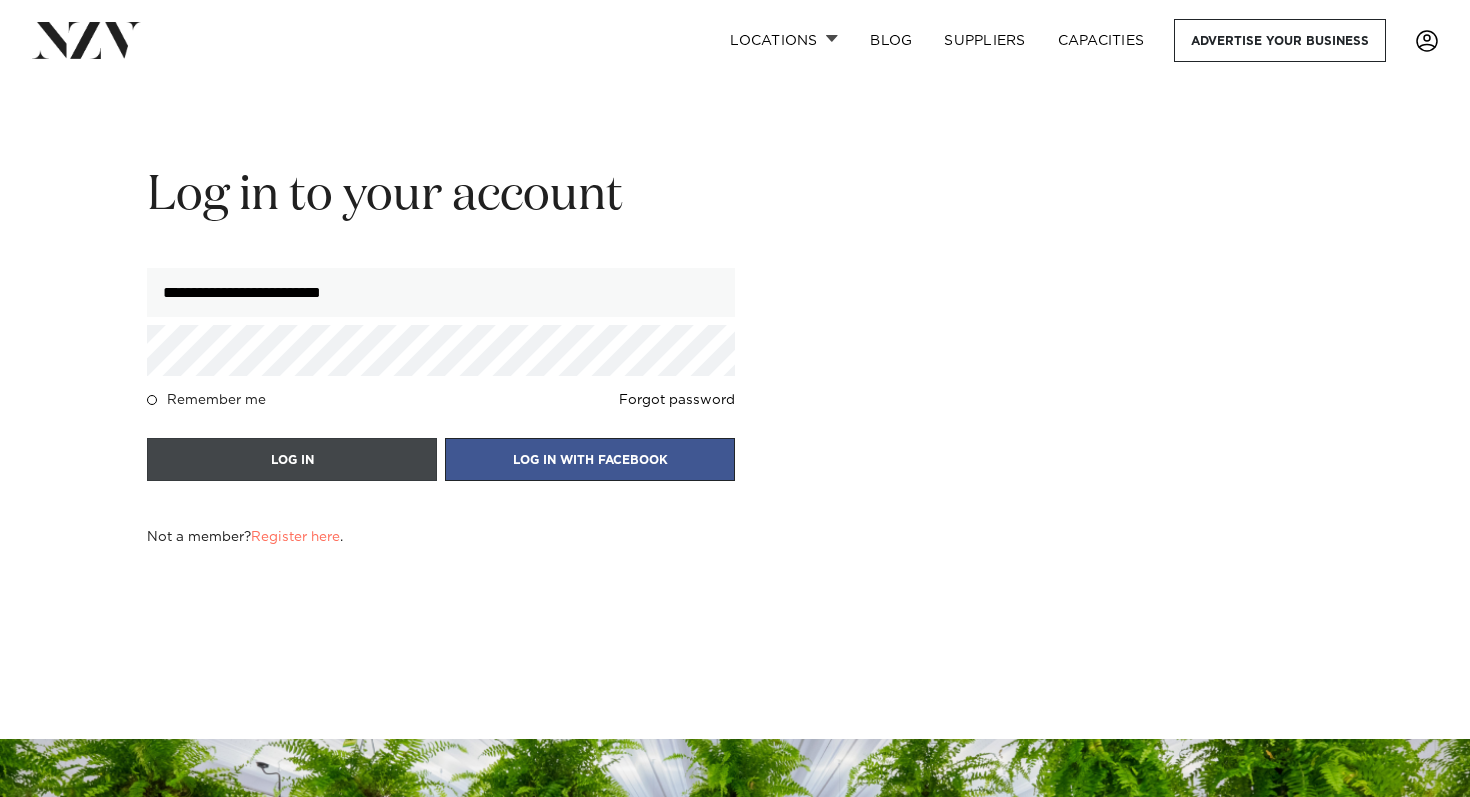 click on "LOG IN" at bounding box center (292, 459) 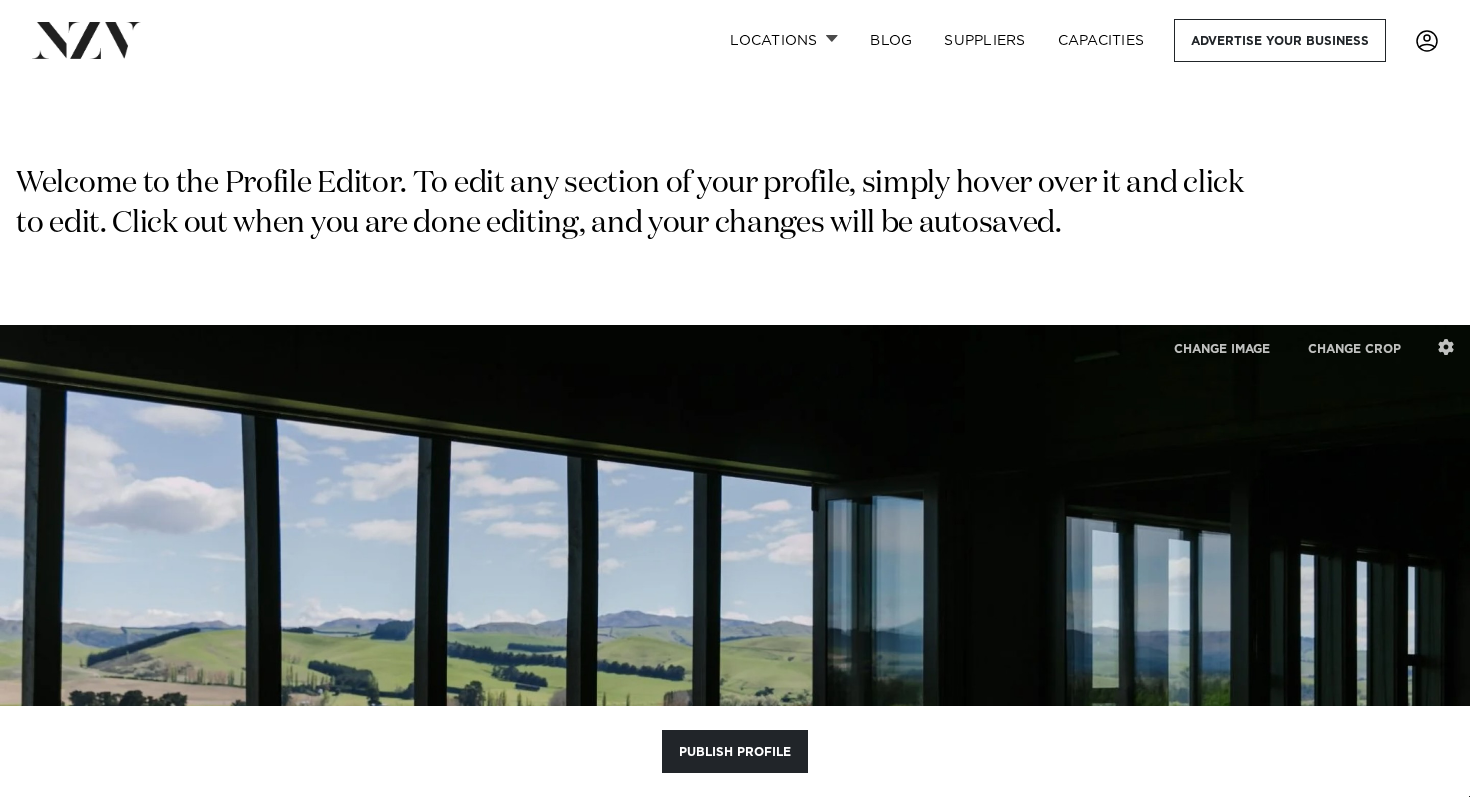 scroll, scrollTop: 0, scrollLeft: 0, axis: both 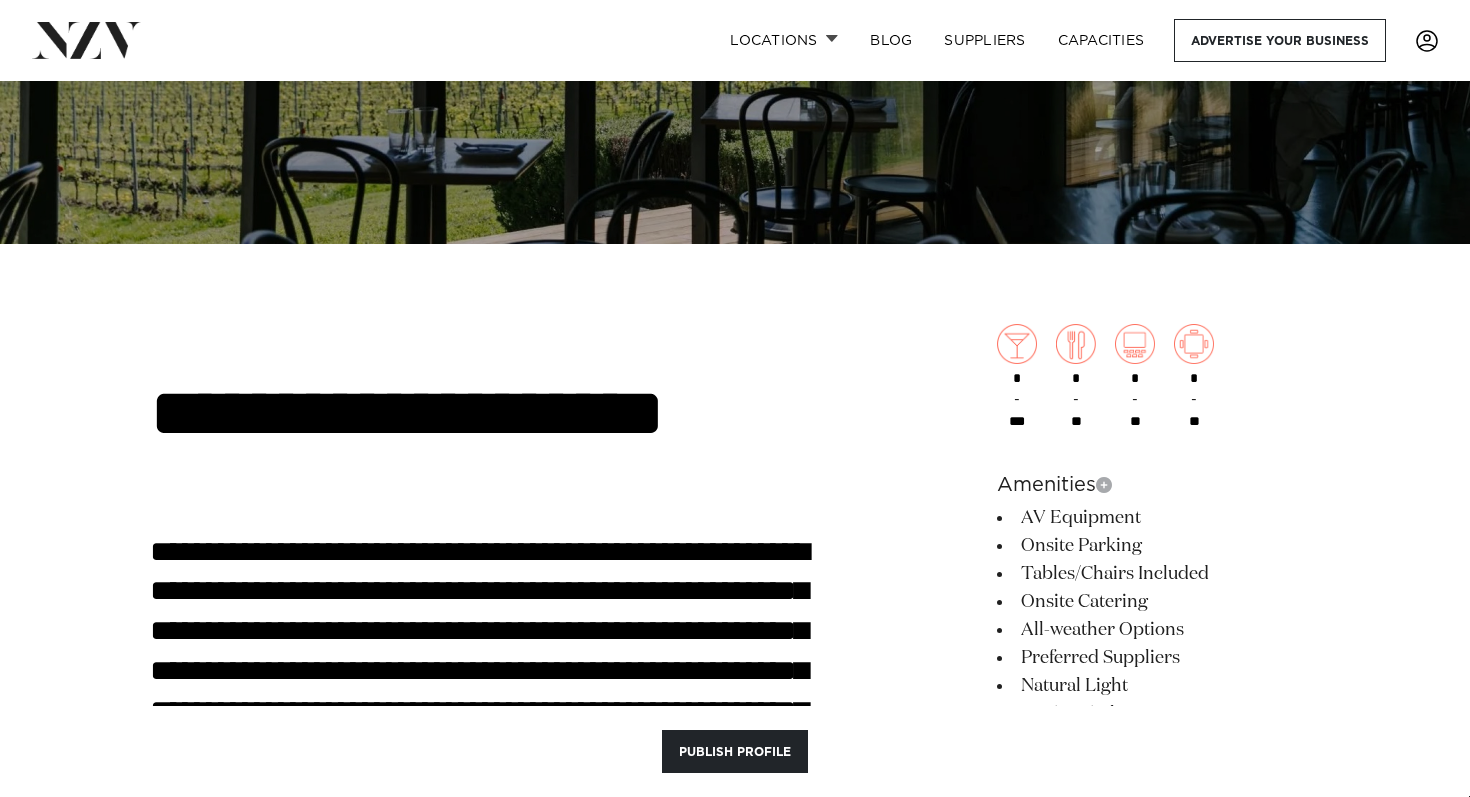 select on "**" 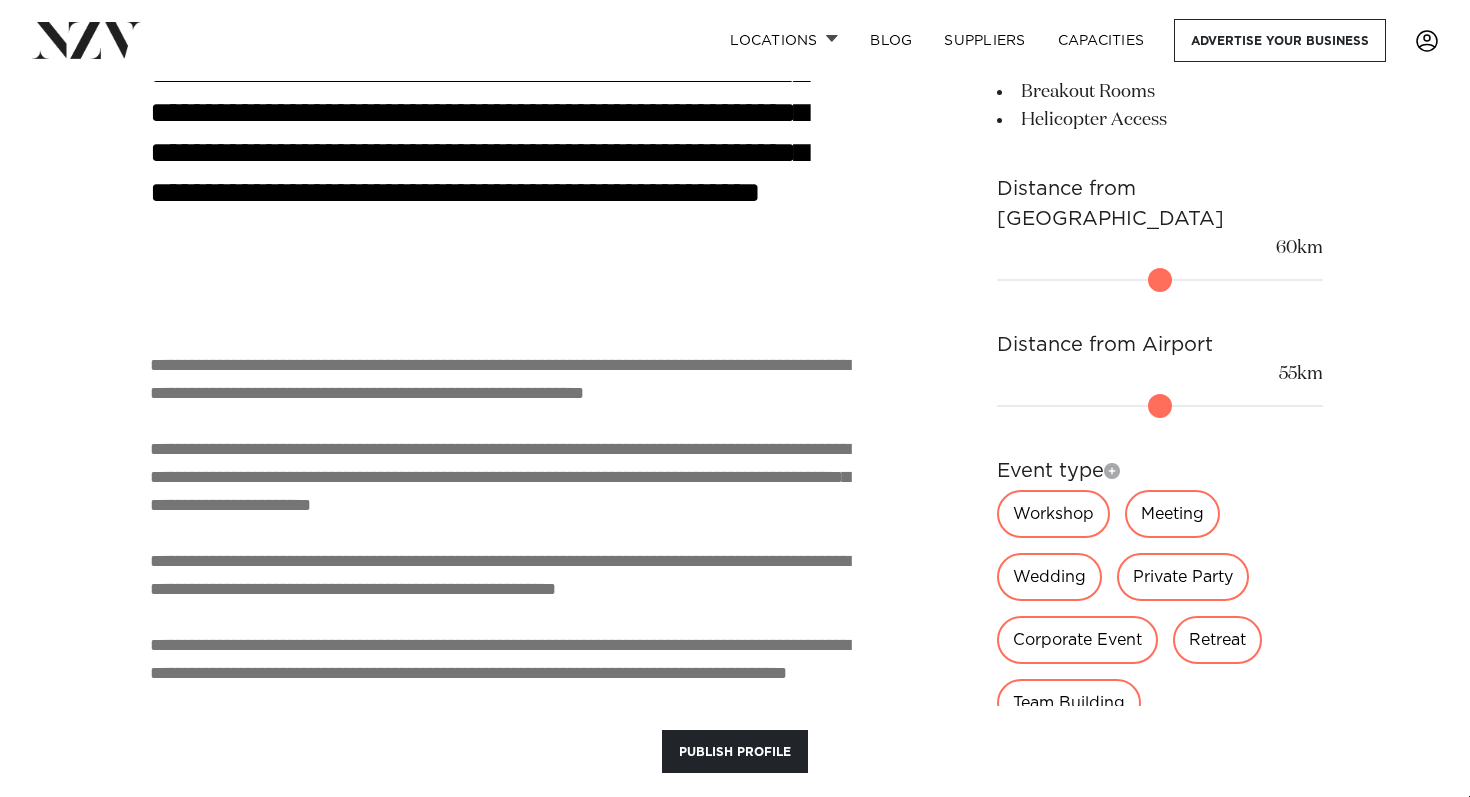 type on "**********" 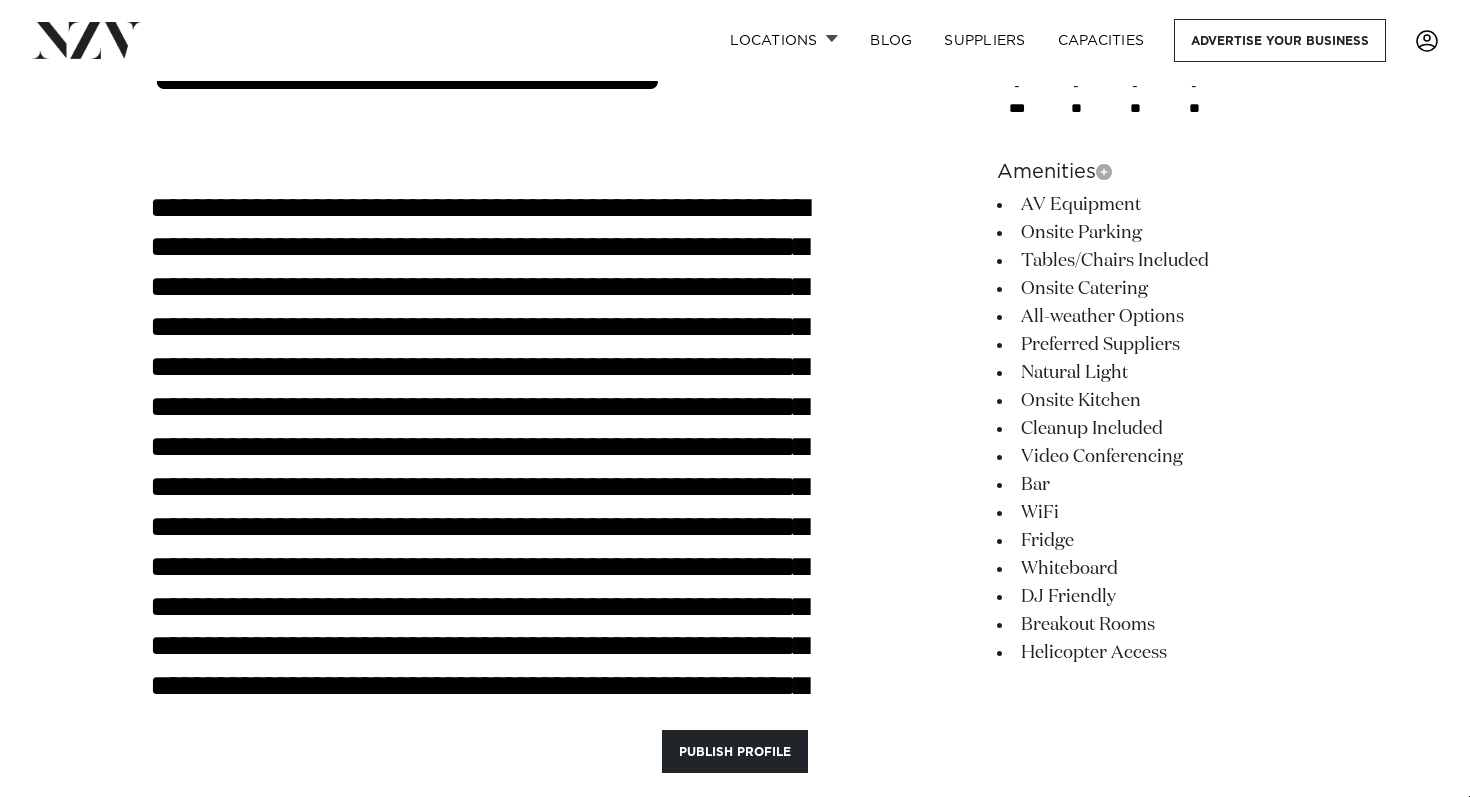 scroll, scrollTop: 1122, scrollLeft: 0, axis: vertical 